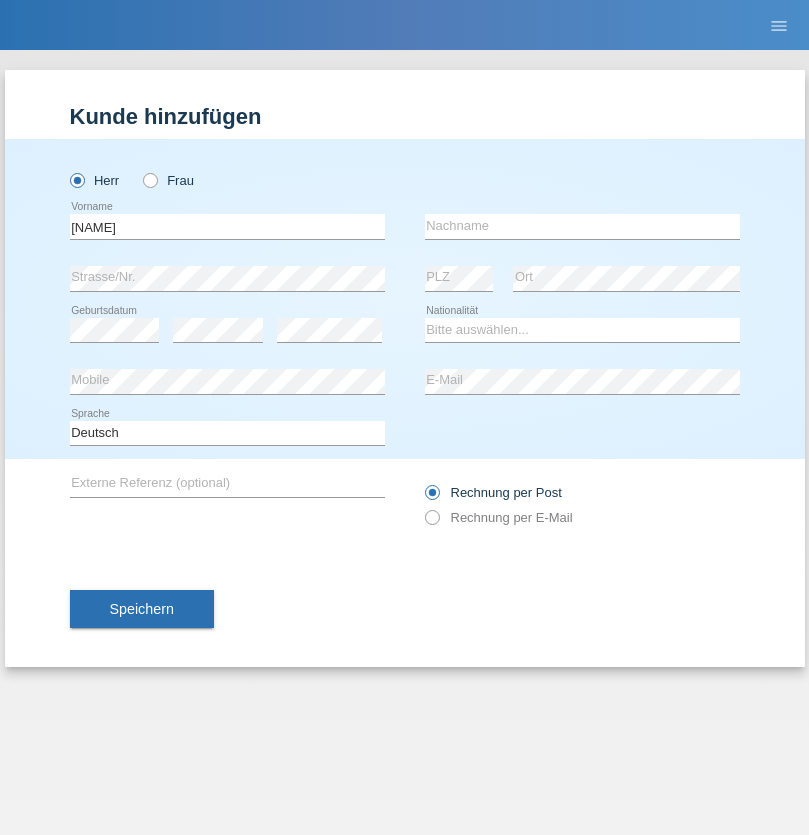 scroll, scrollTop: 0, scrollLeft: 0, axis: both 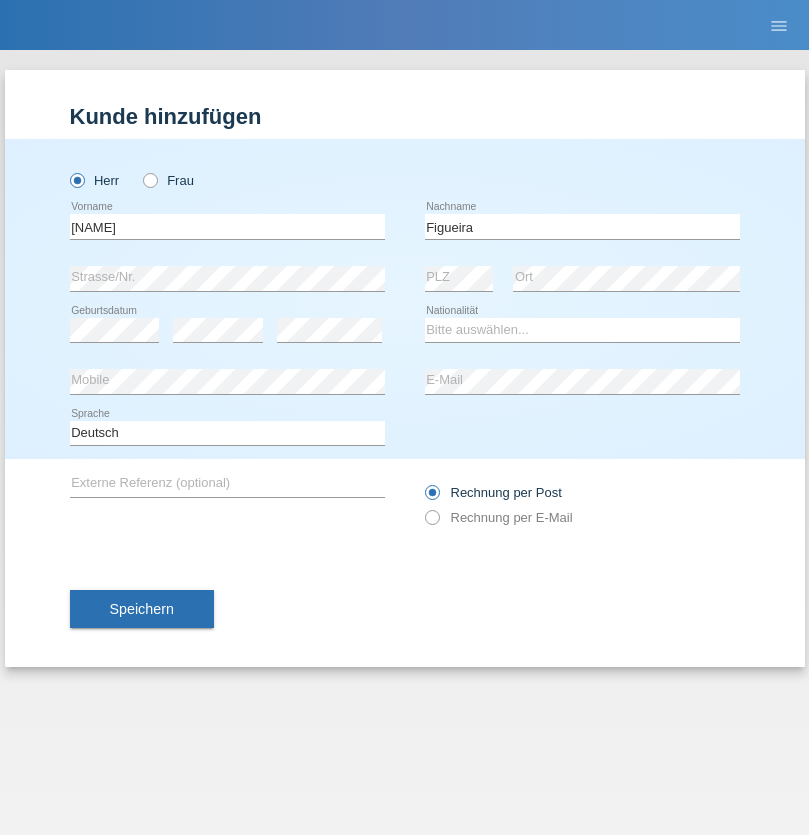 type on "Figueira" 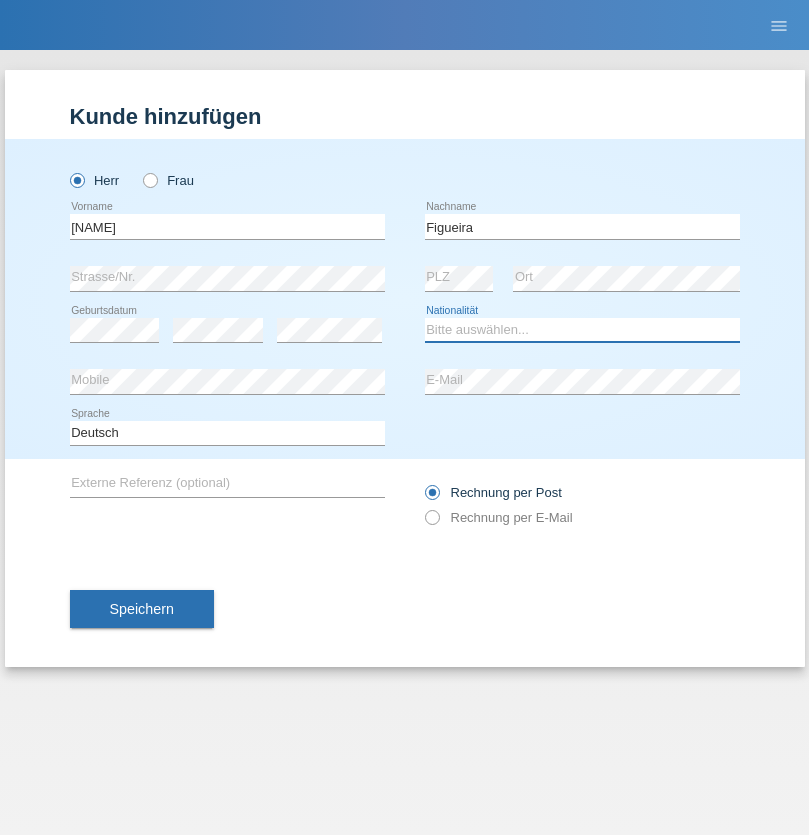select on "PT" 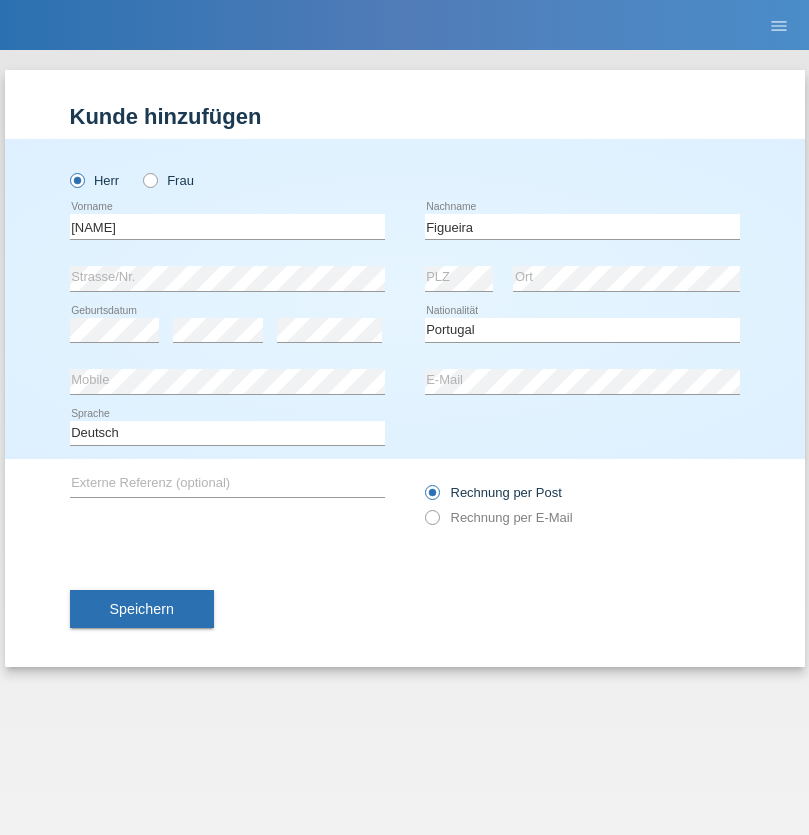 select on "C" 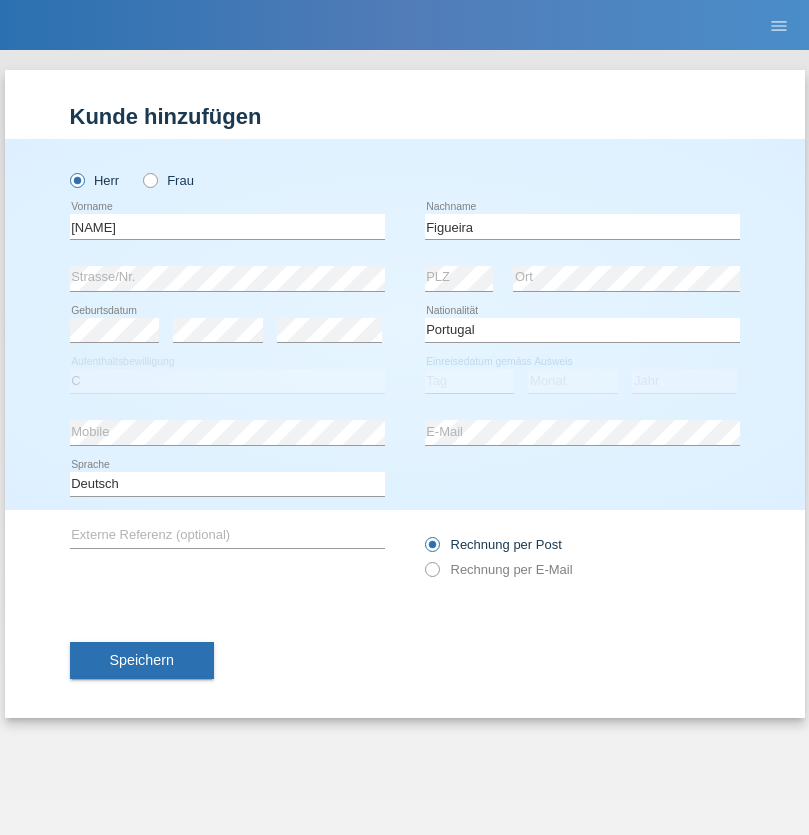 select on "04" 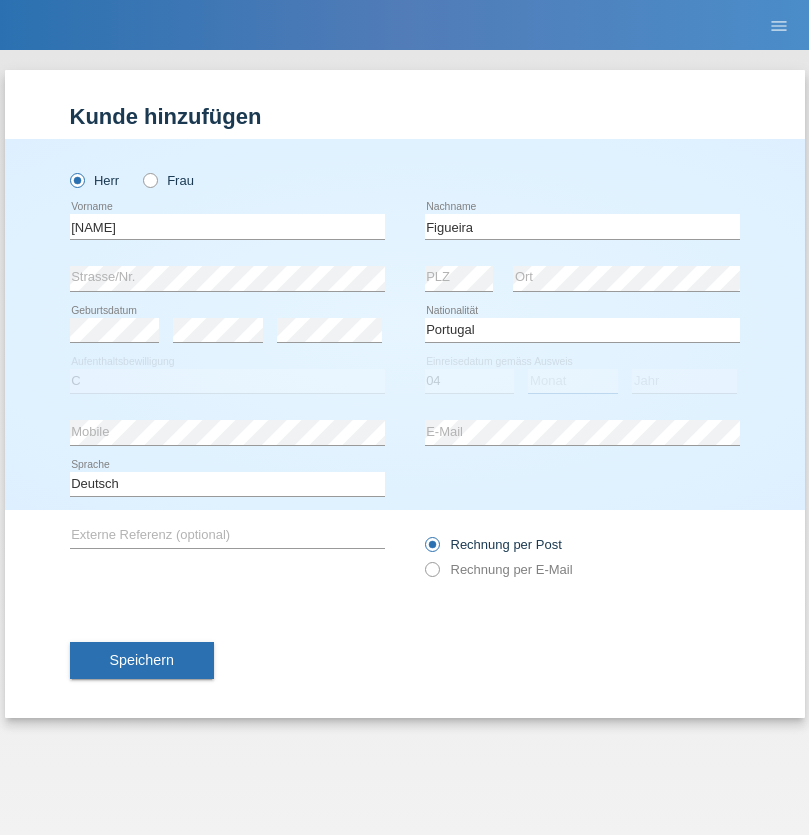 select on "02" 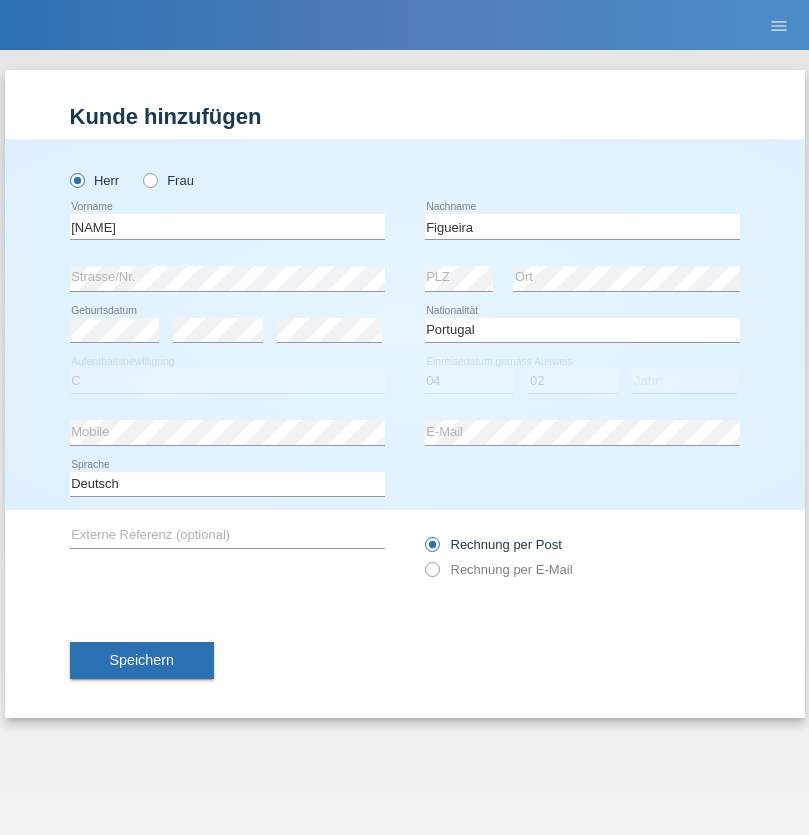 select on "2012" 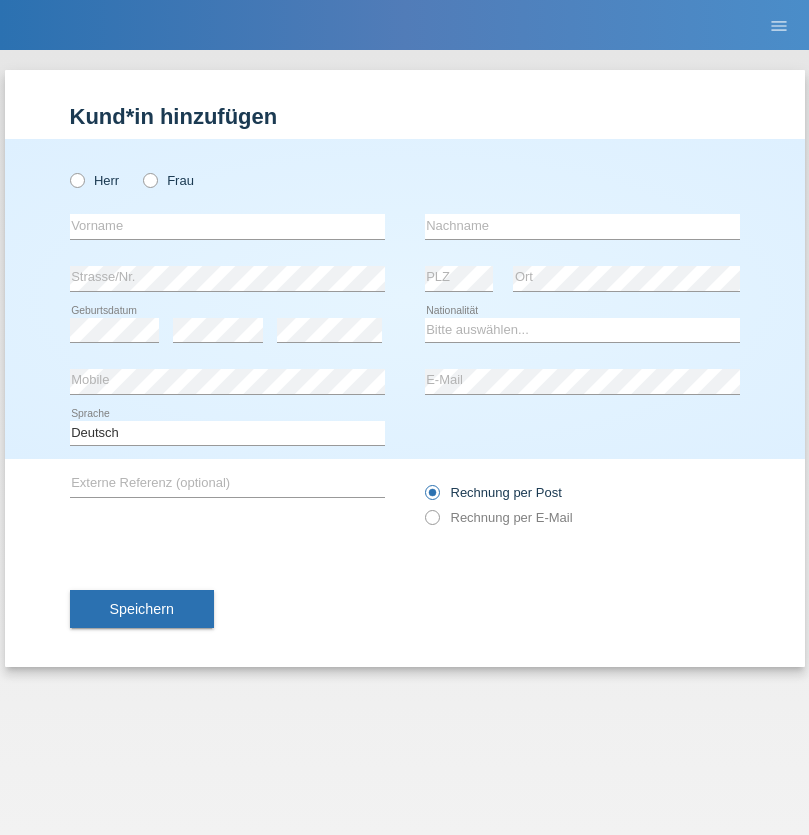 scroll, scrollTop: 0, scrollLeft: 0, axis: both 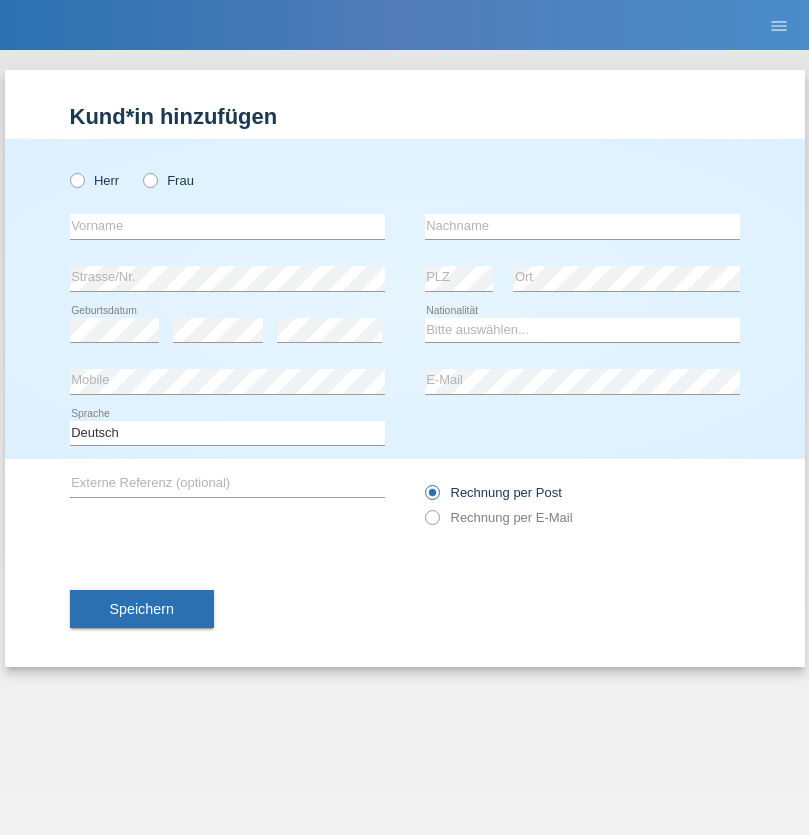radio on "true" 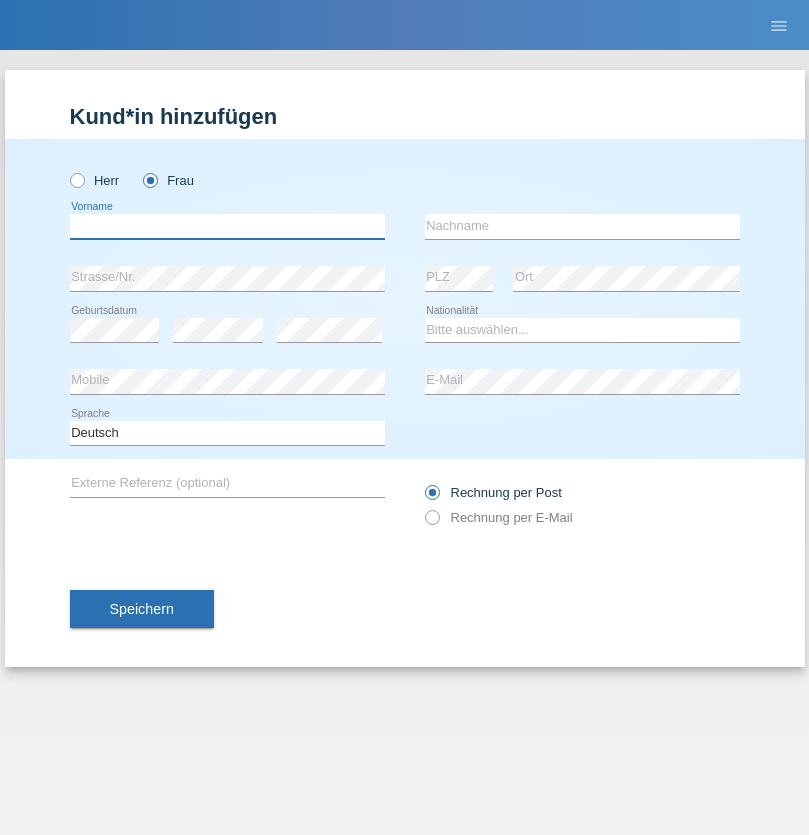 click at bounding box center (227, 226) 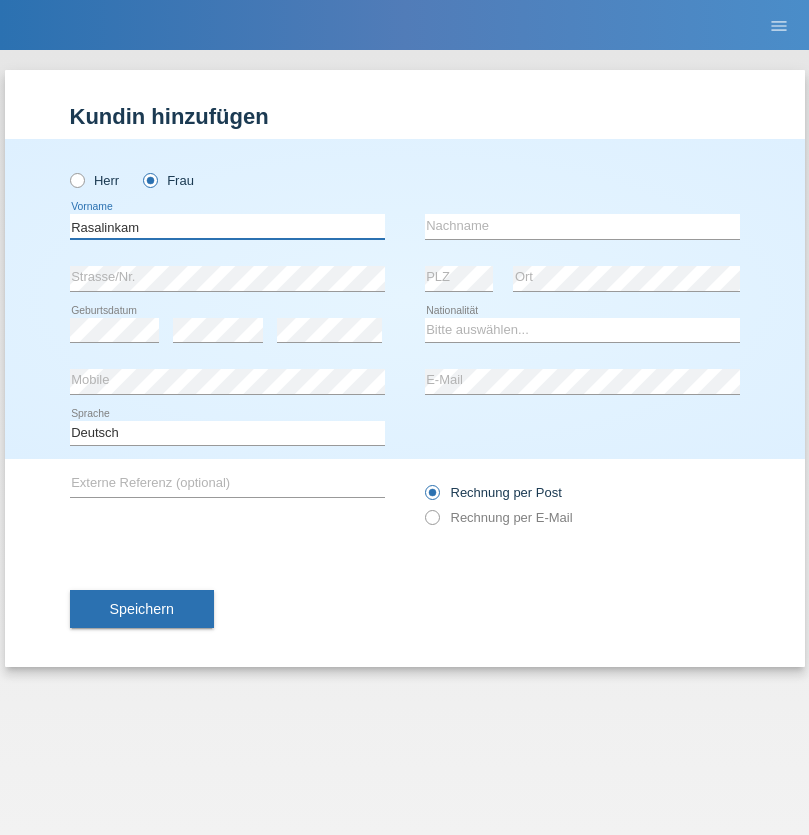type on "Rasalinkam" 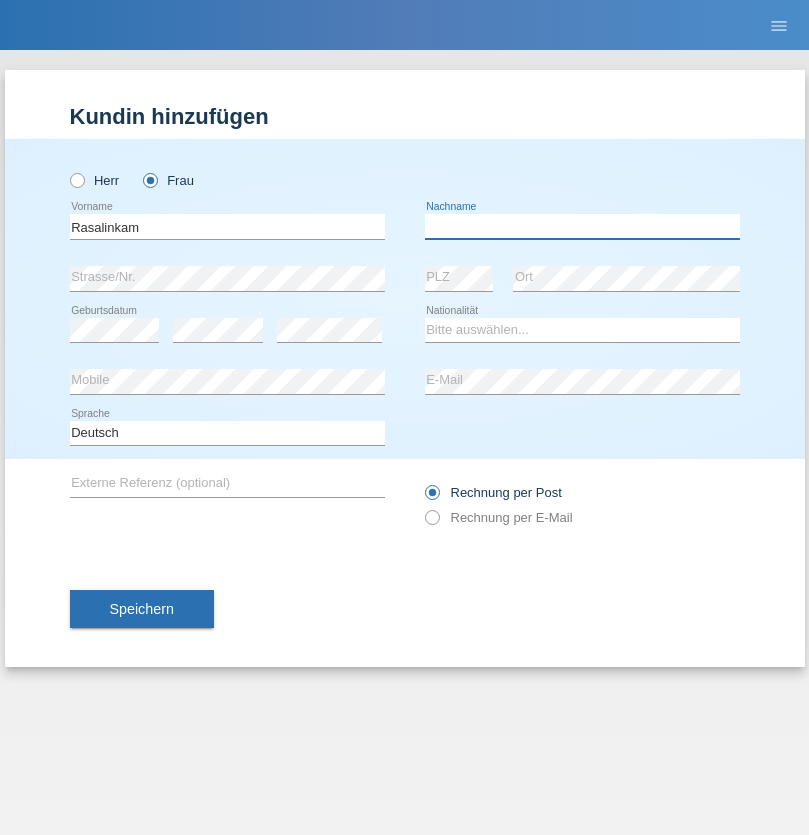 click at bounding box center [582, 226] 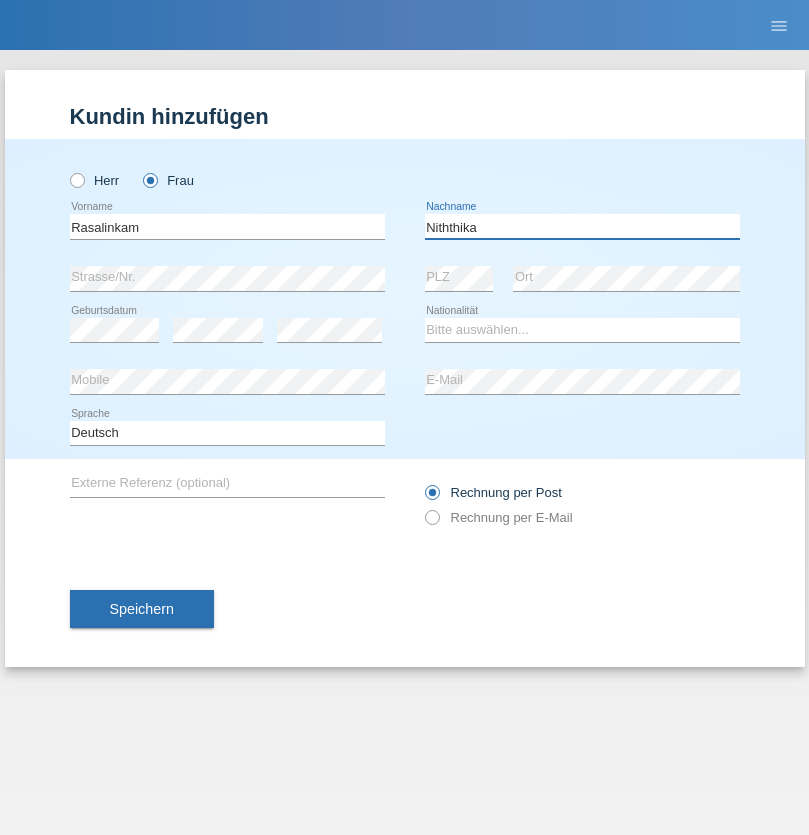 type on "Niththika" 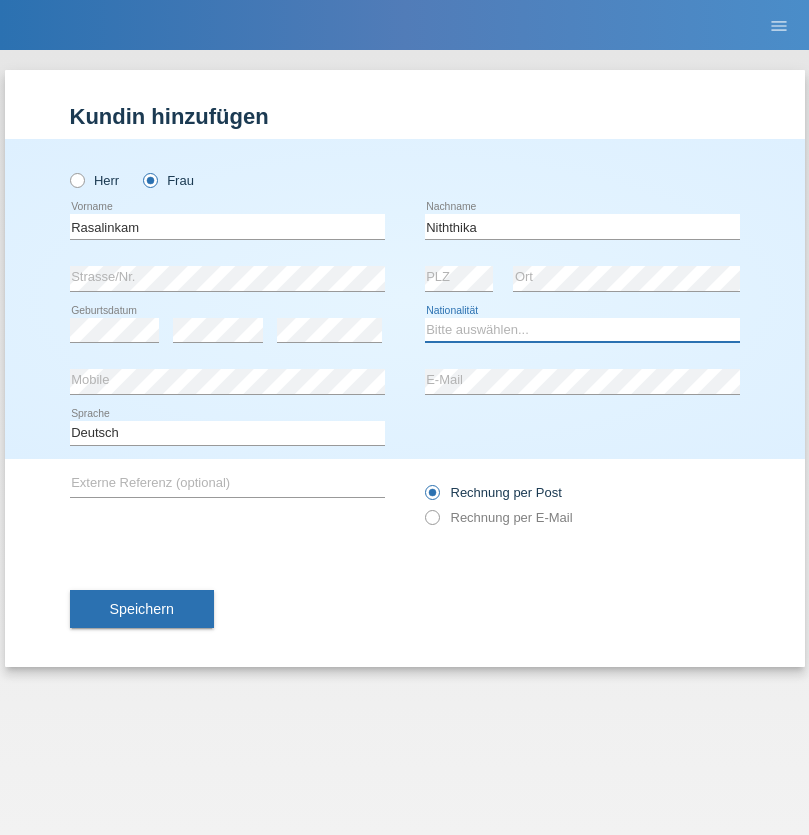 select on "LK" 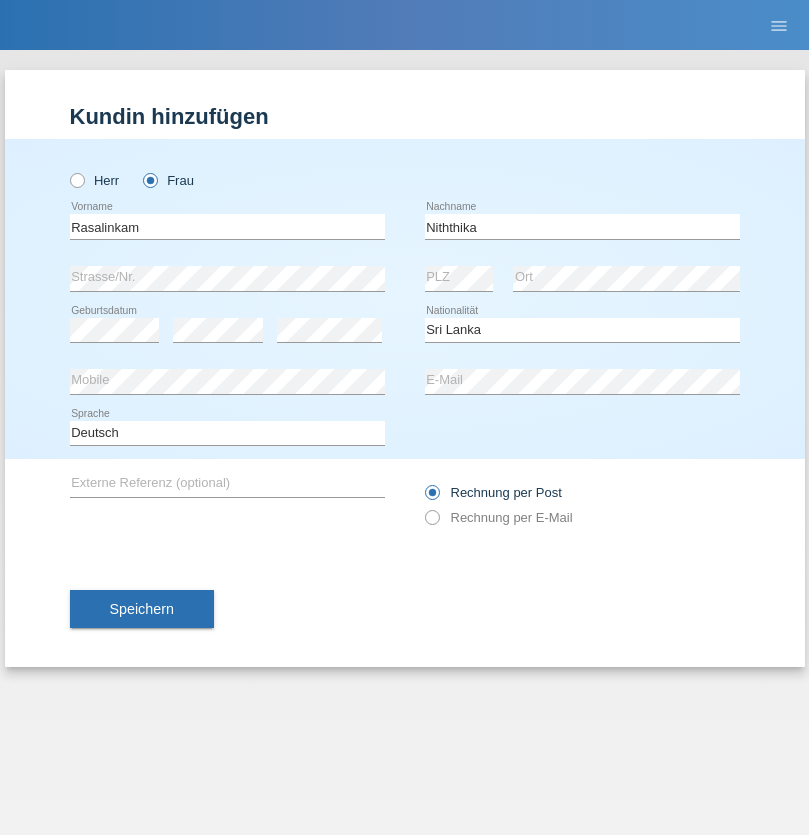 select on "C" 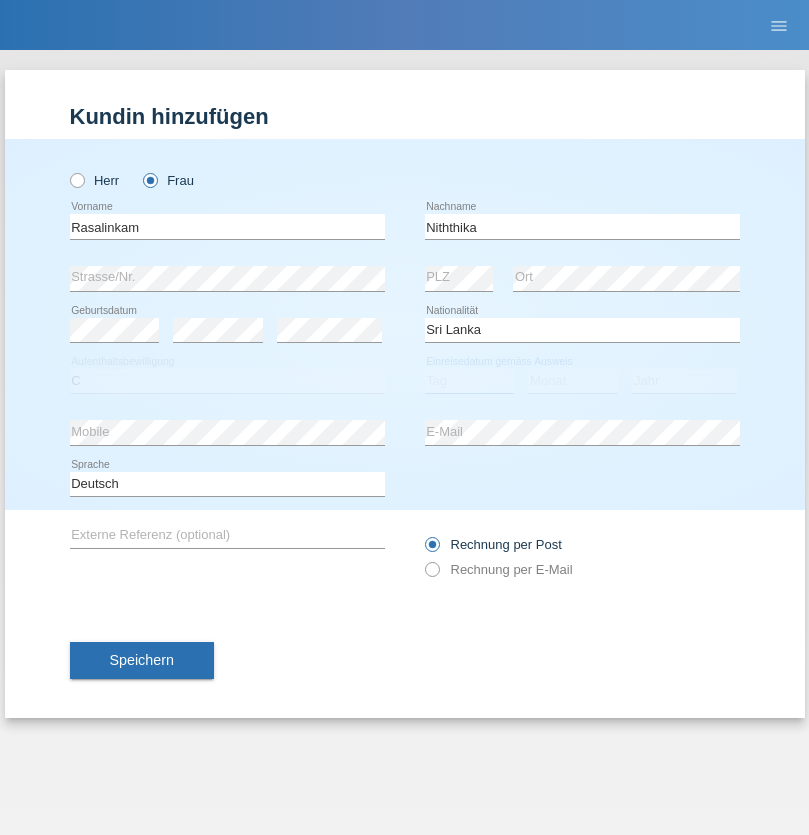 select on "03" 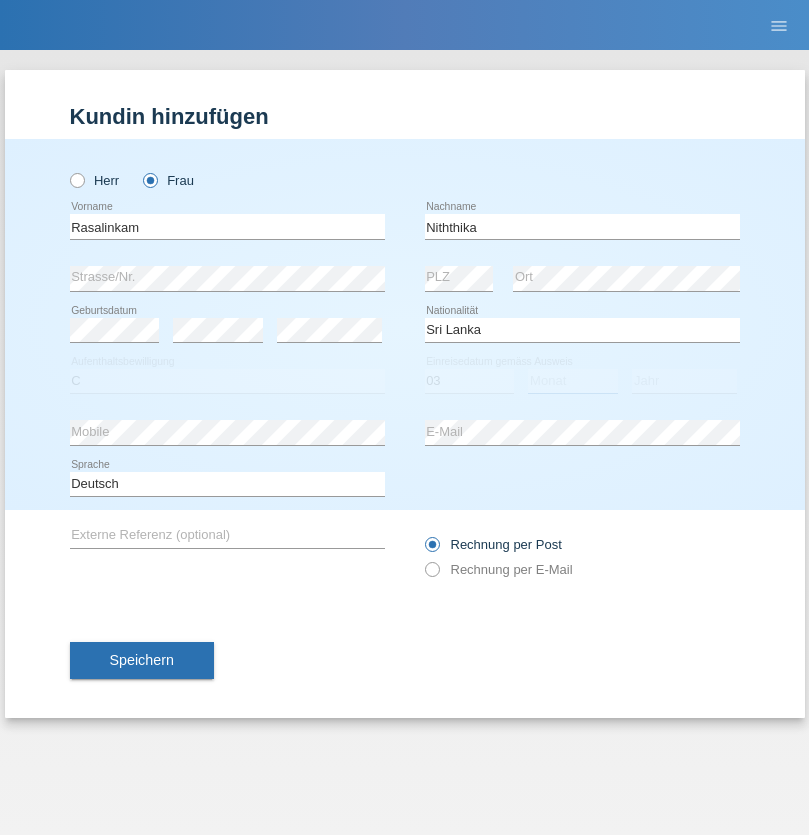 select on "08" 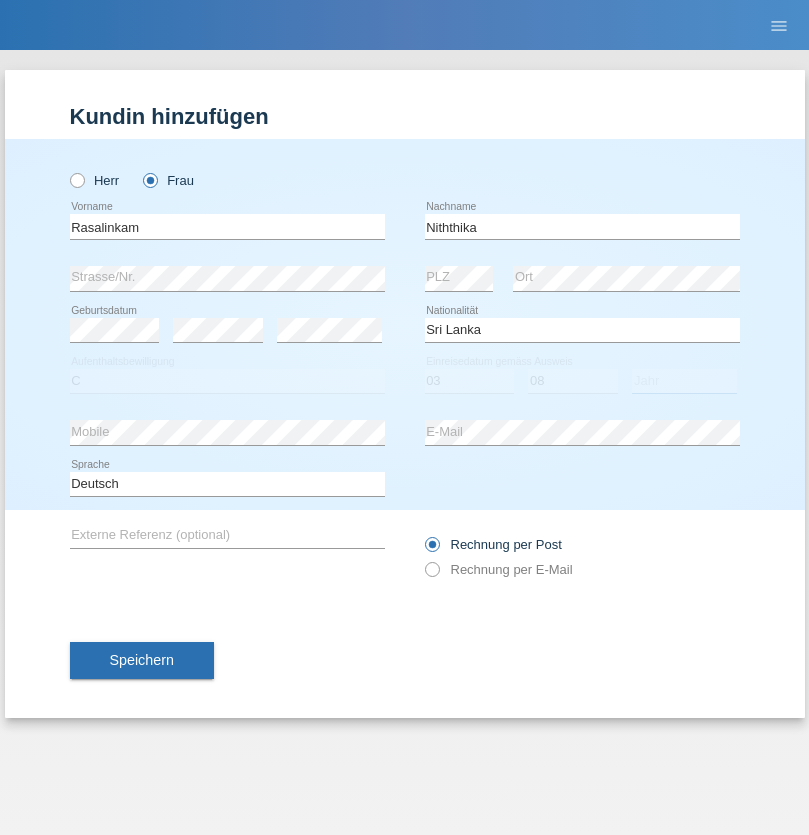 select on "2021" 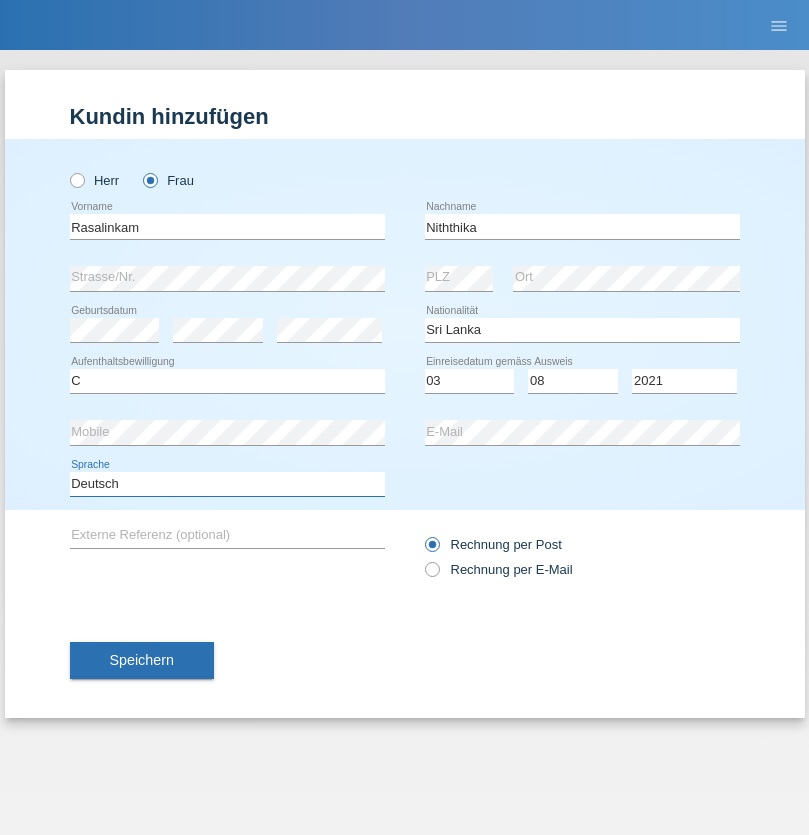 select on "en" 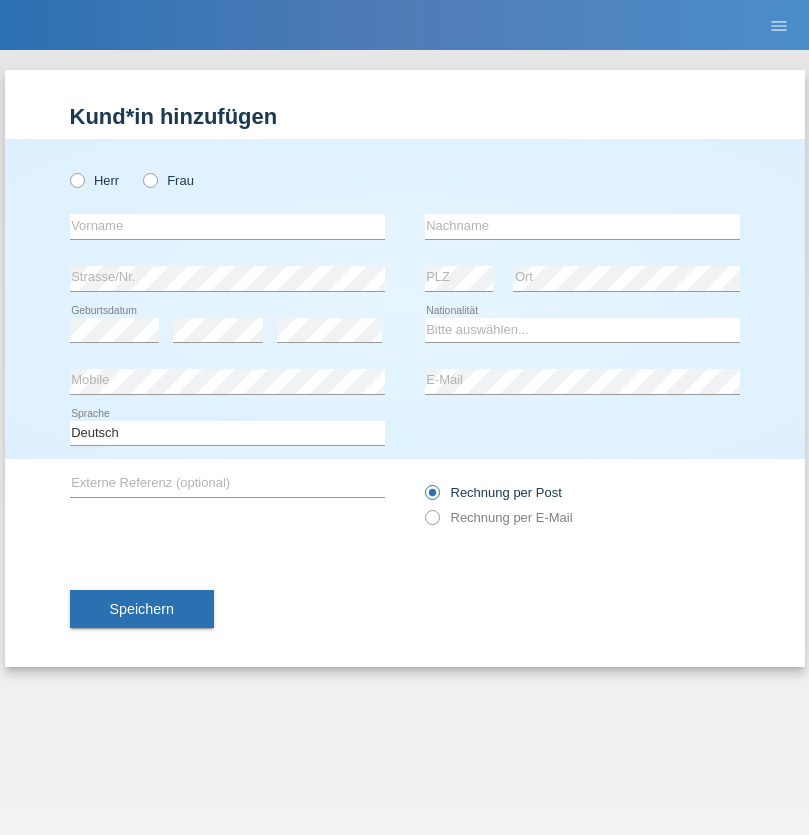 scroll, scrollTop: 0, scrollLeft: 0, axis: both 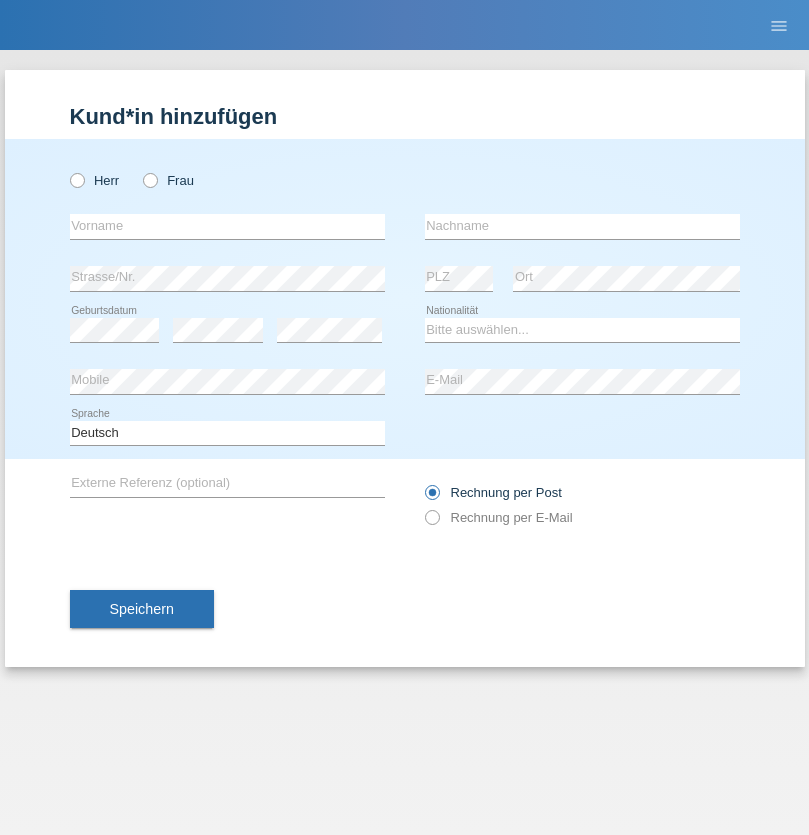 radio on "true" 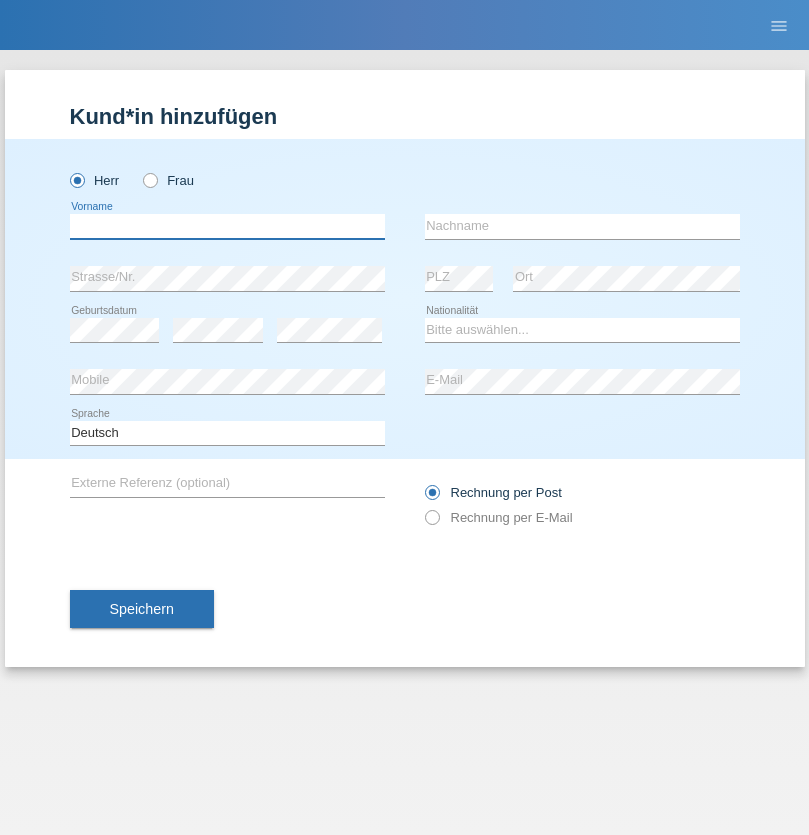 click at bounding box center [227, 226] 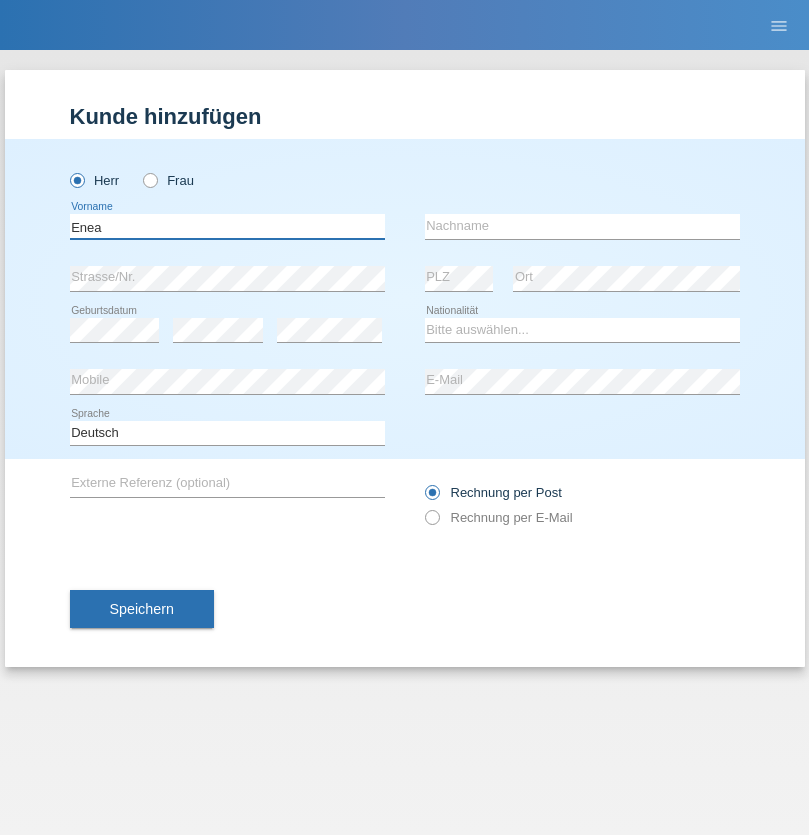 type on "Enea" 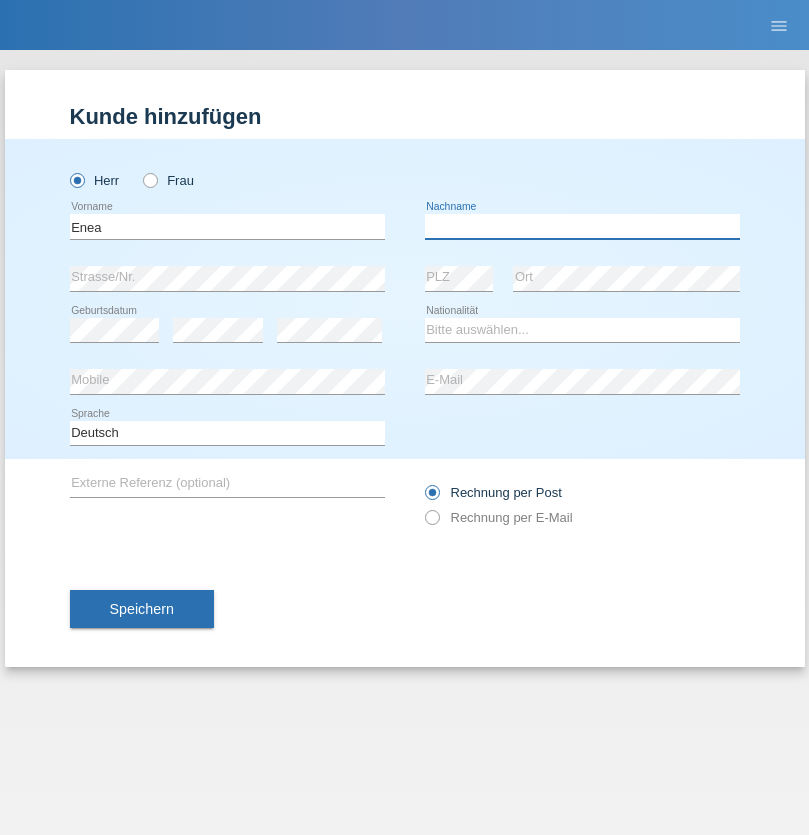 click at bounding box center (582, 226) 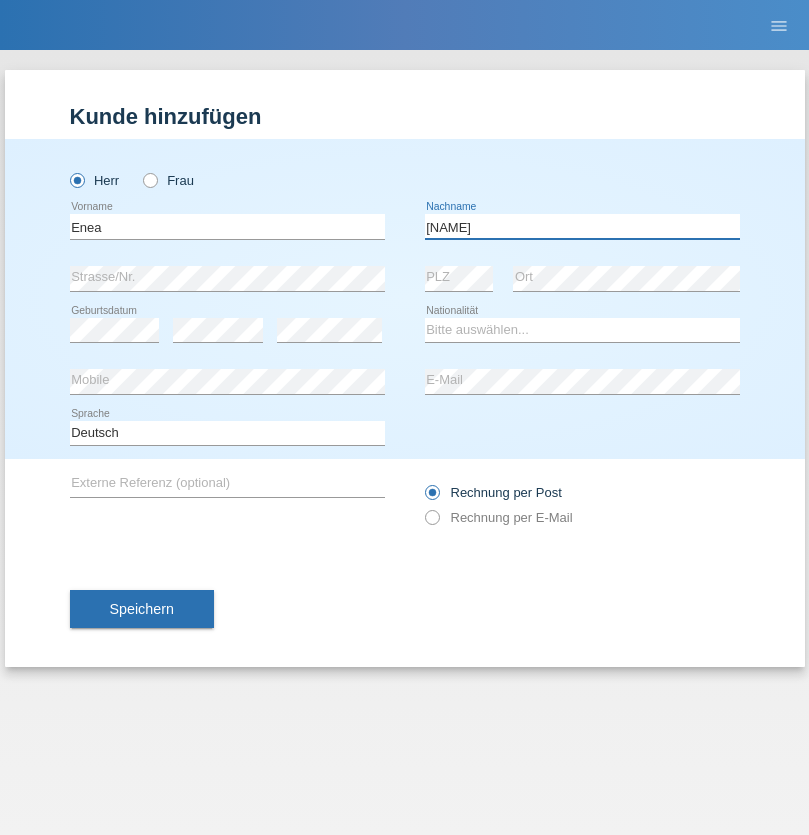type on "Andrei" 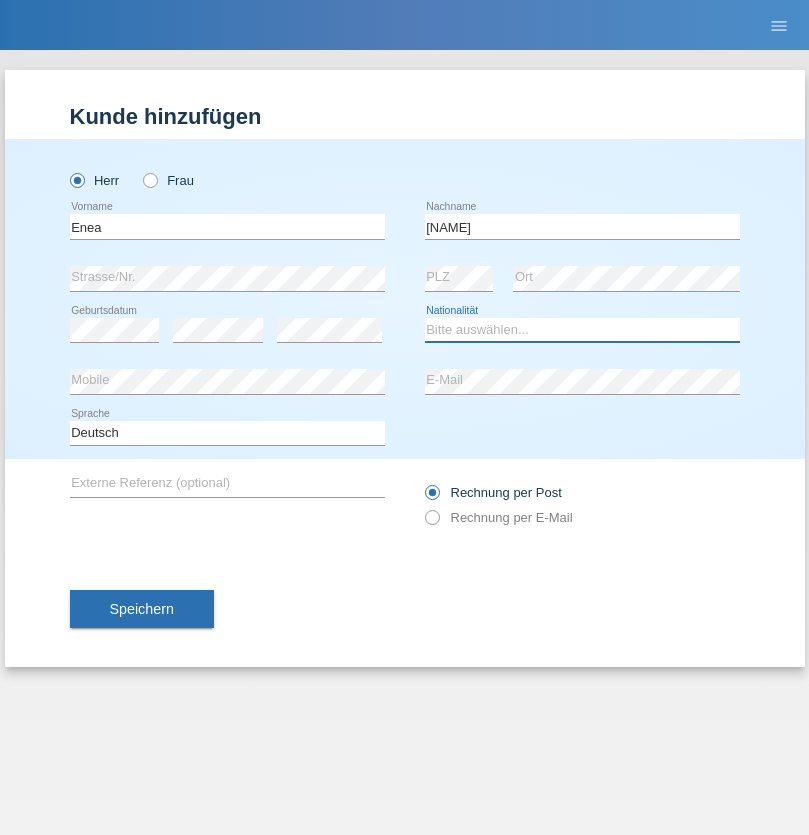 select on "OM" 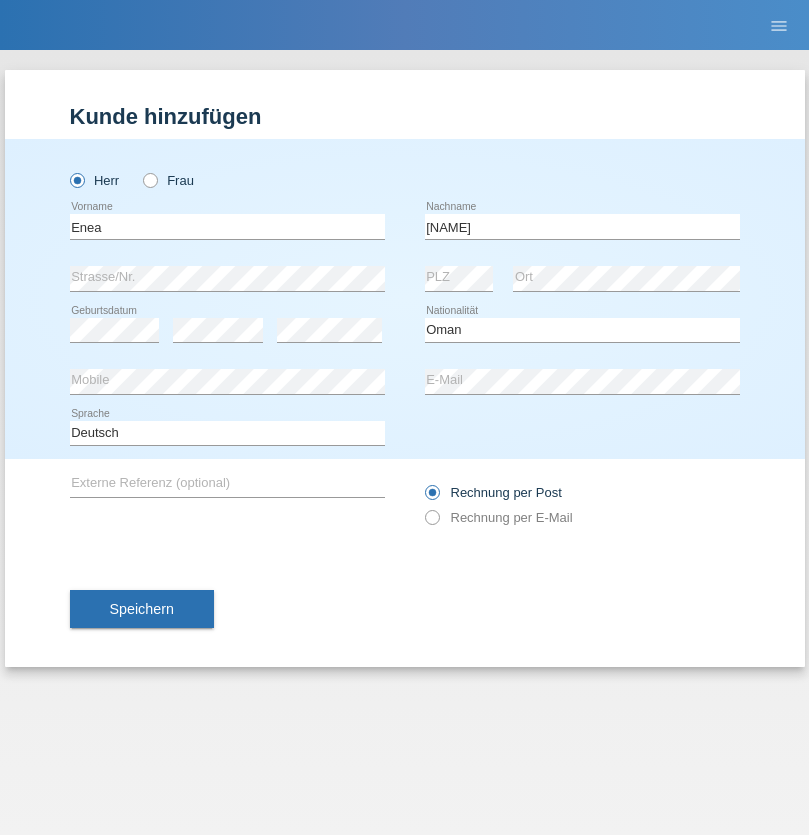 select on "C" 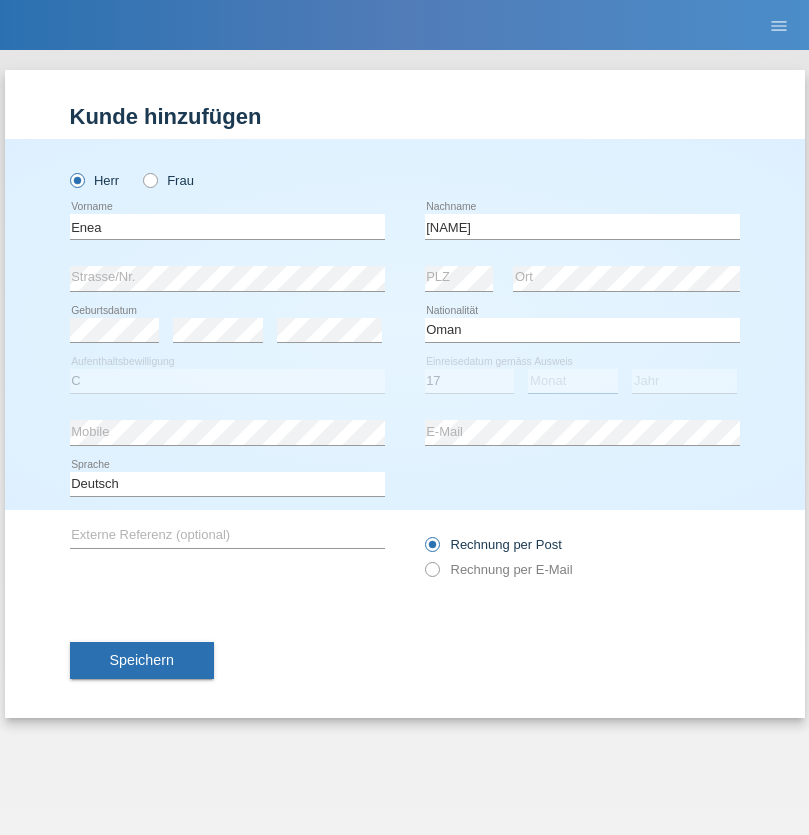 select on "06" 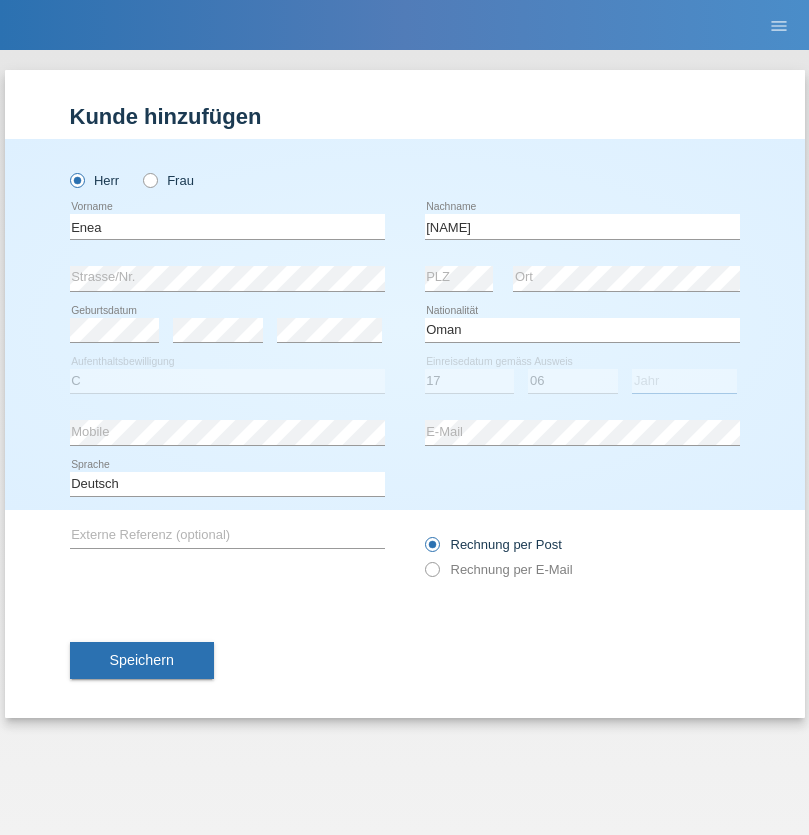 select on "2021" 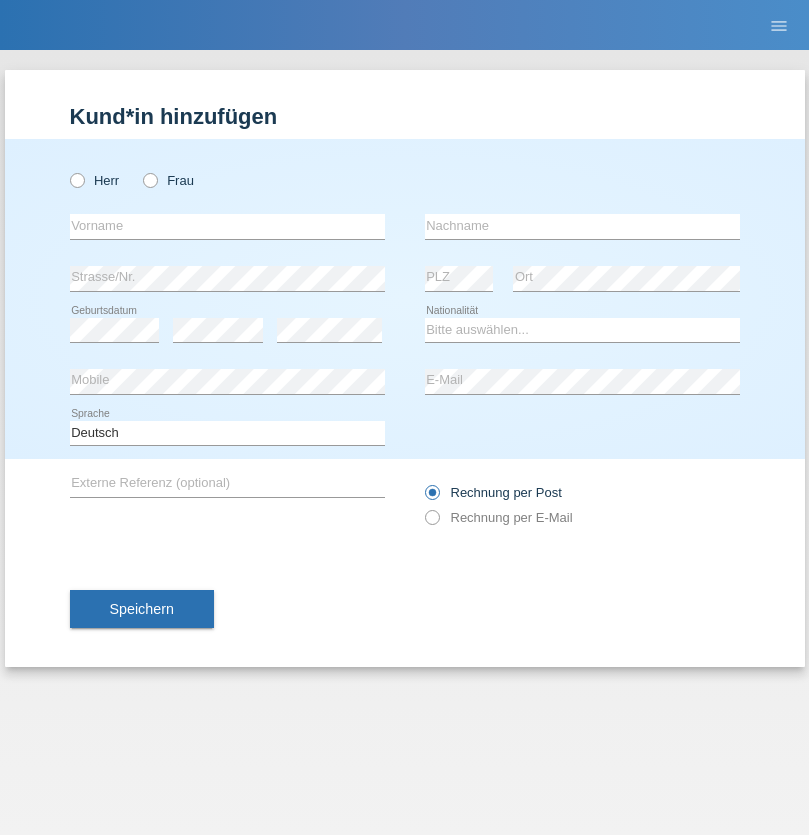 scroll, scrollTop: 0, scrollLeft: 0, axis: both 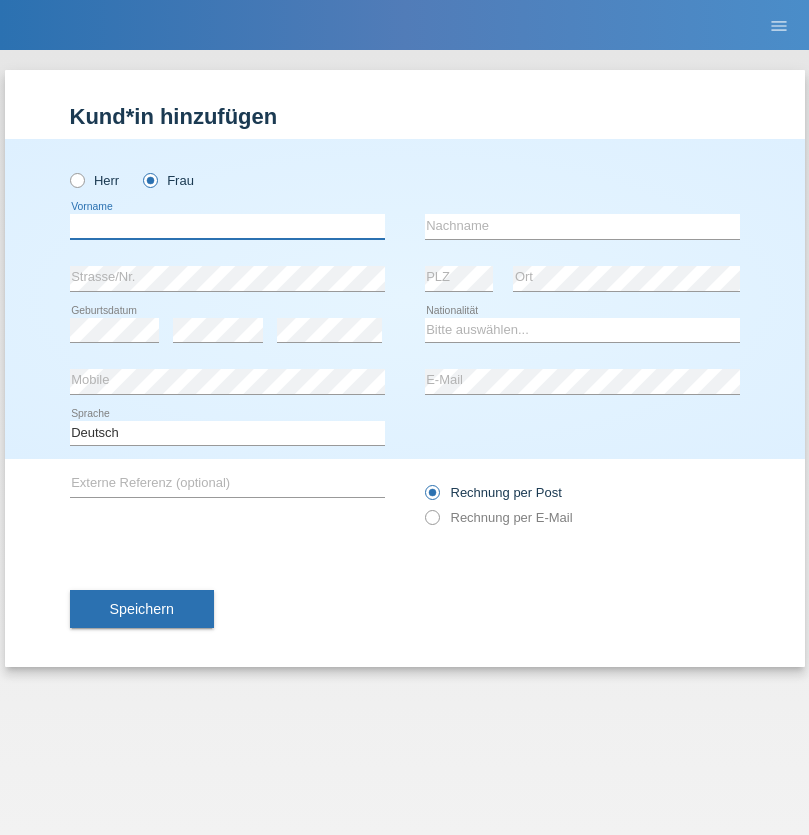 click at bounding box center (227, 226) 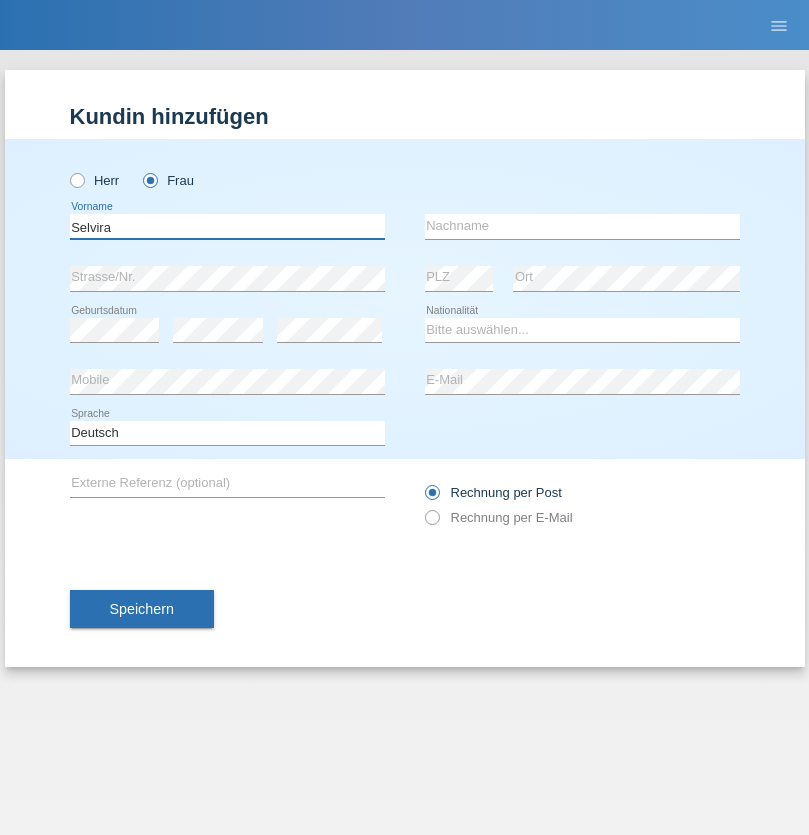 type on "Selvira" 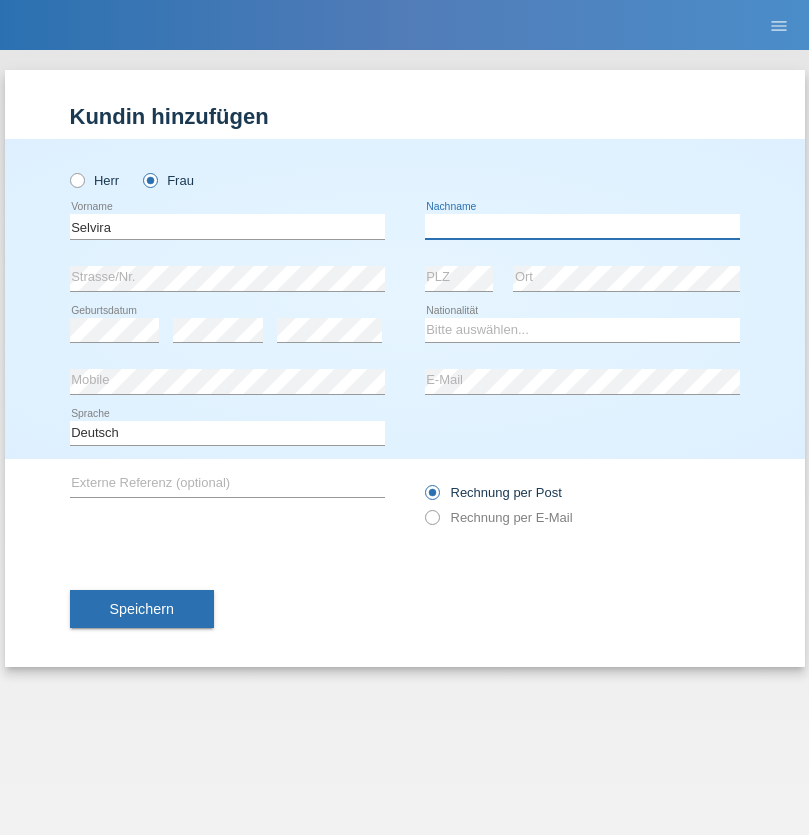 click at bounding box center [582, 226] 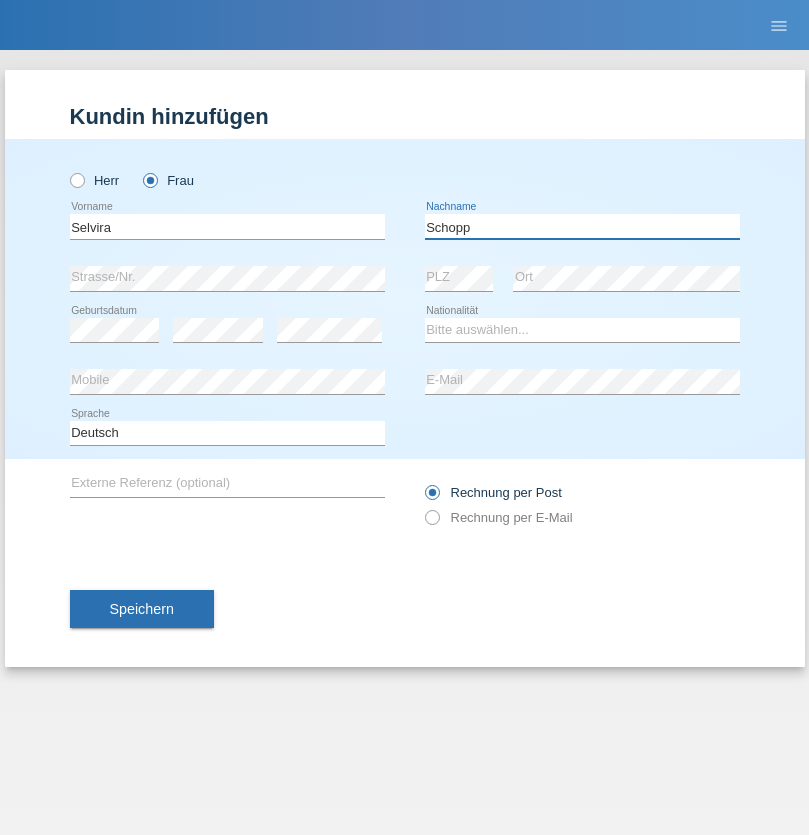type on "Schopp" 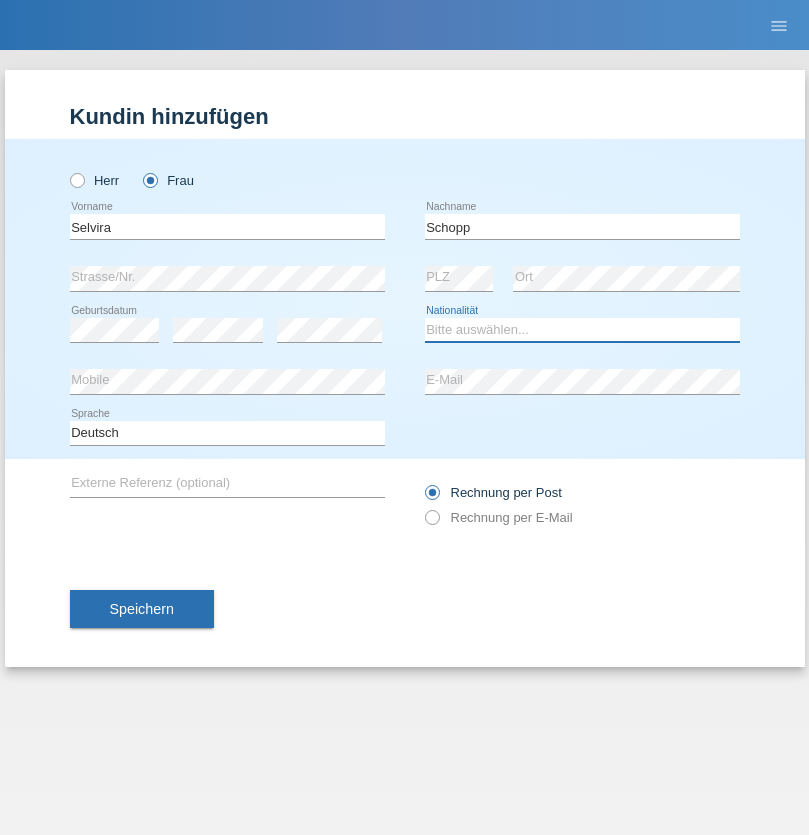 select on "CH" 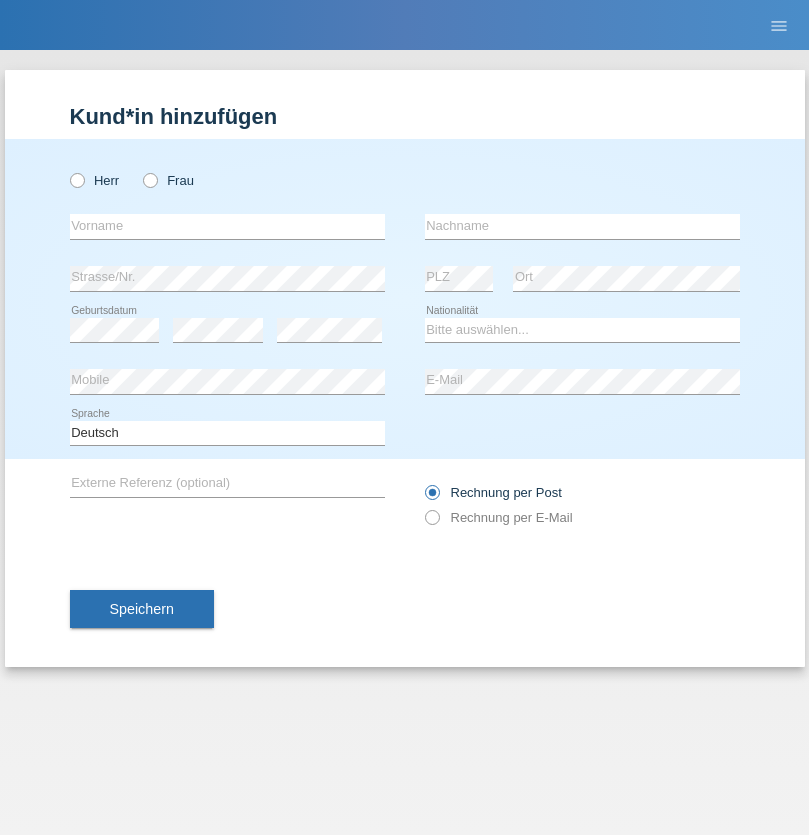 scroll, scrollTop: 0, scrollLeft: 0, axis: both 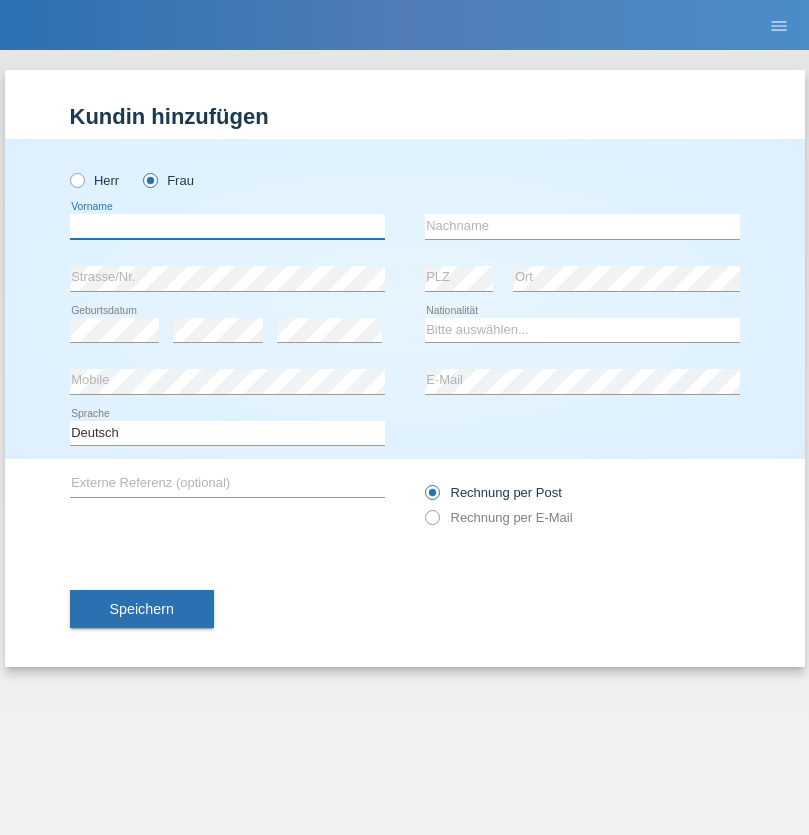 click at bounding box center [227, 226] 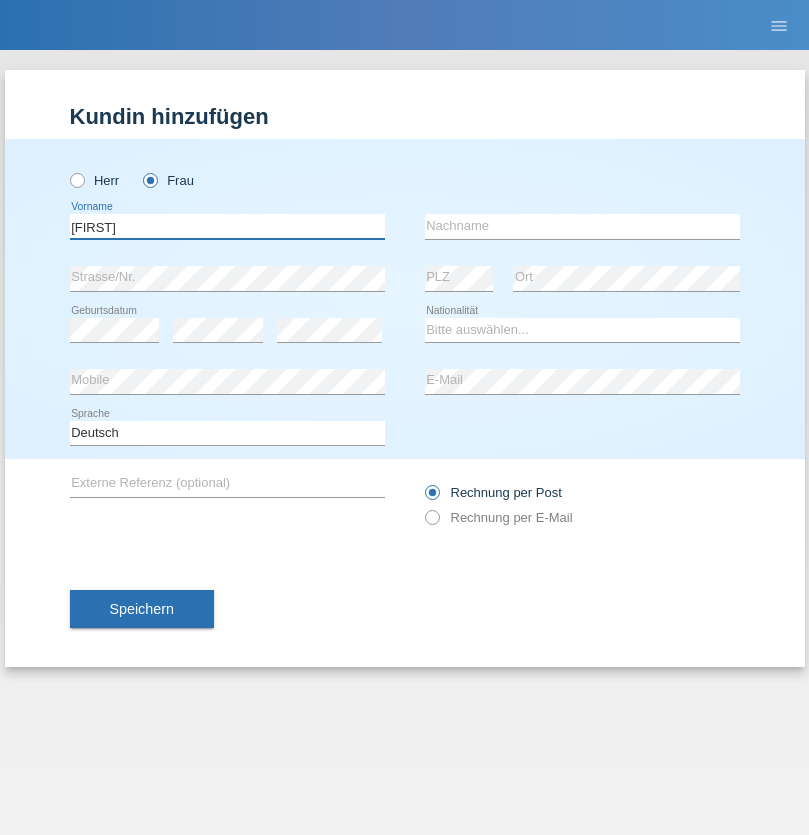 type on "MICHAELA" 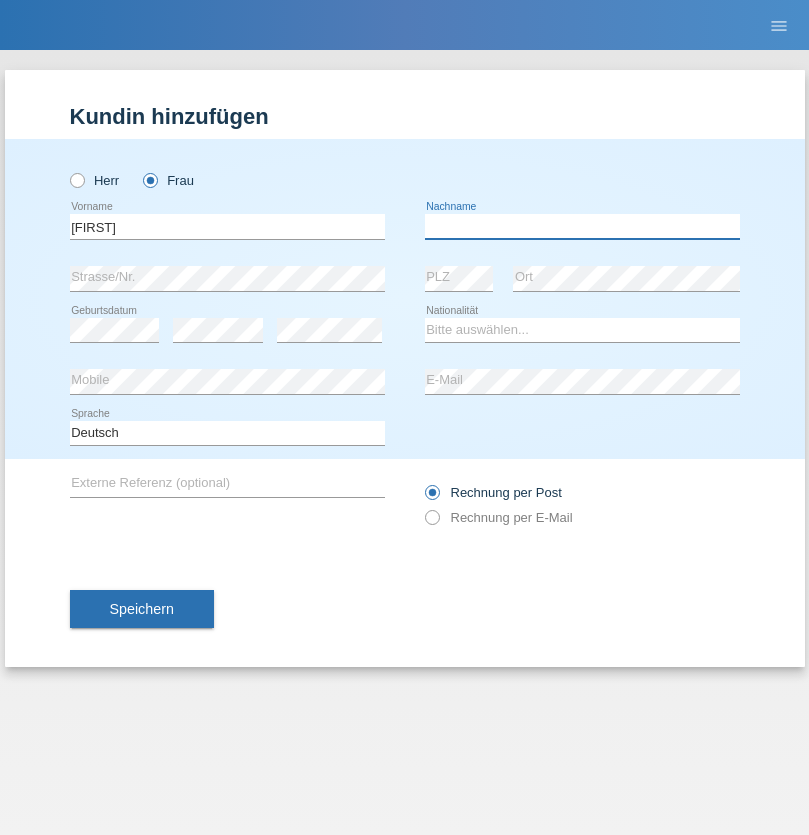 click at bounding box center (582, 226) 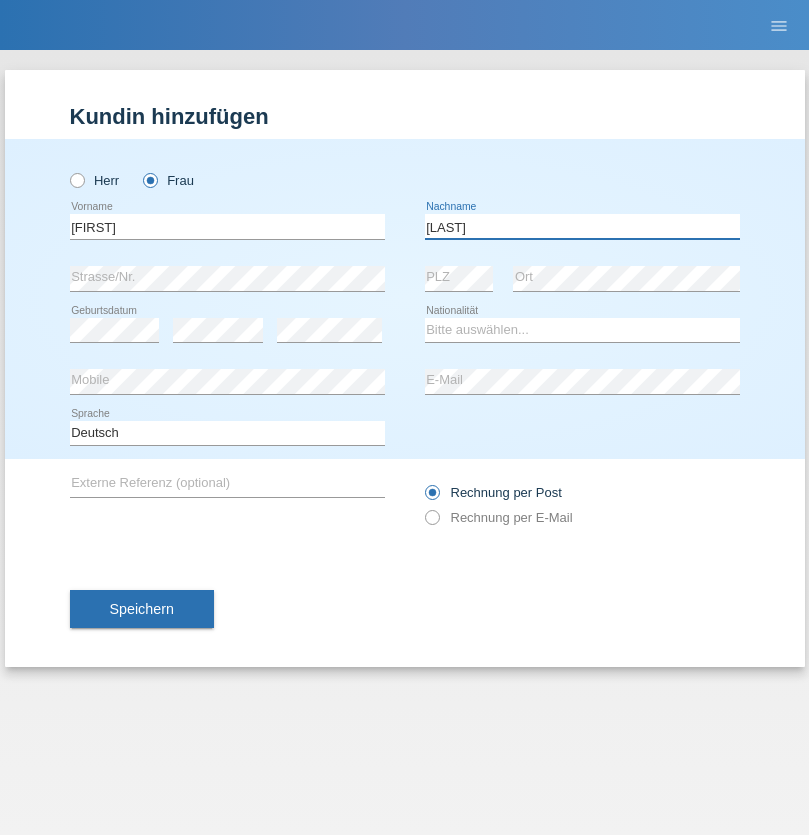 type on "BERNATOVA" 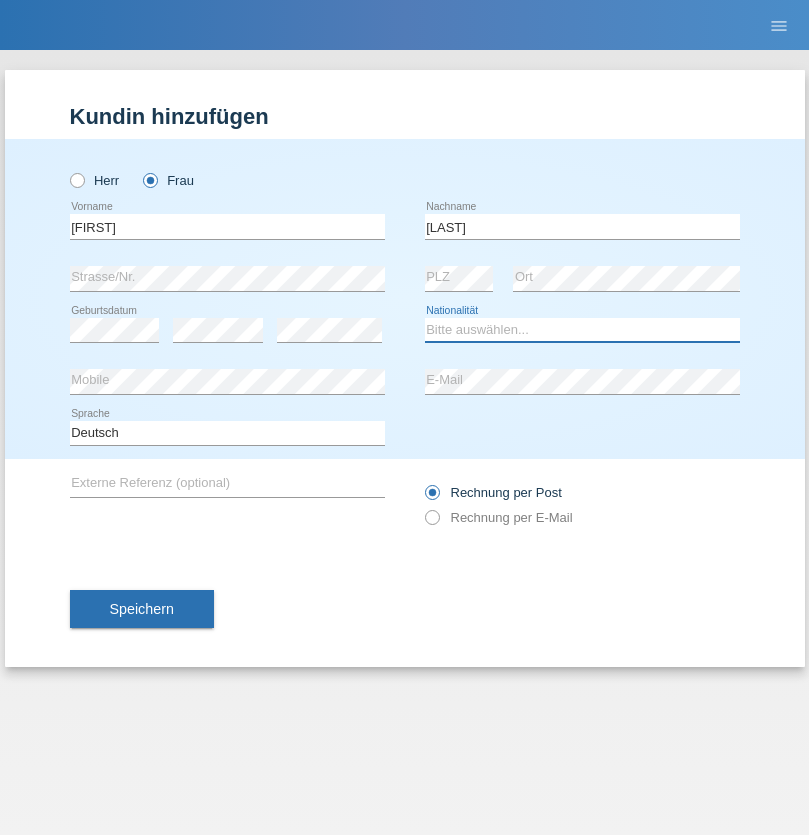 select on "SK" 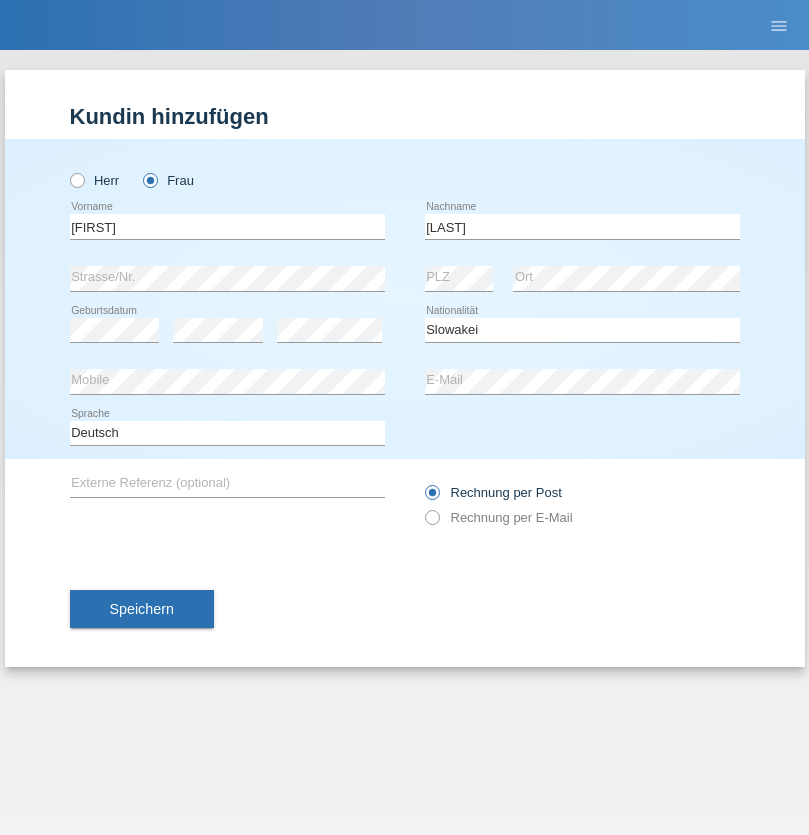 select on "C" 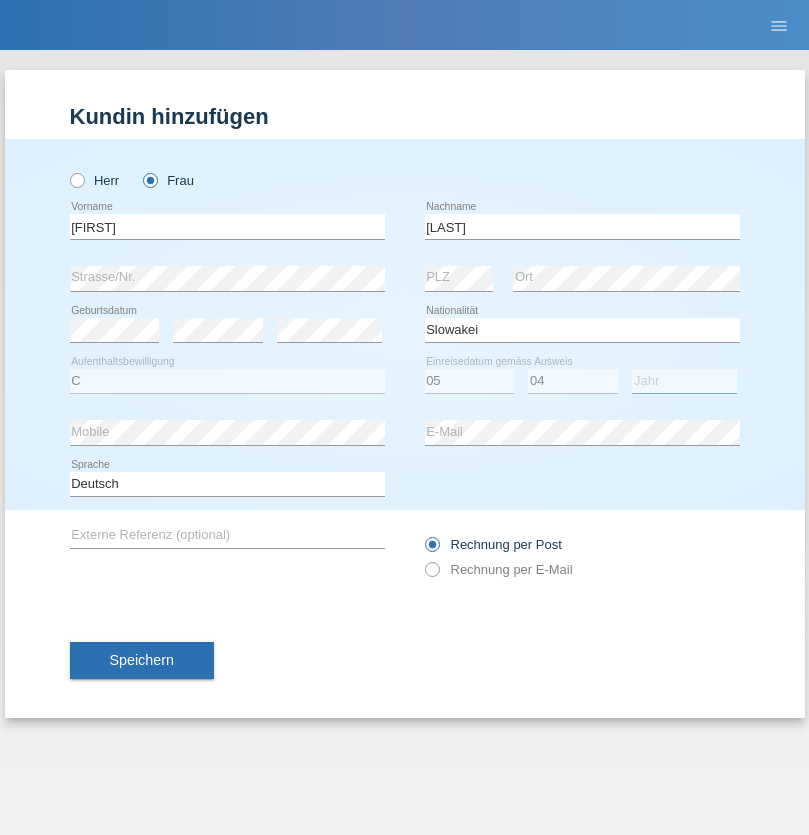 select on "2014" 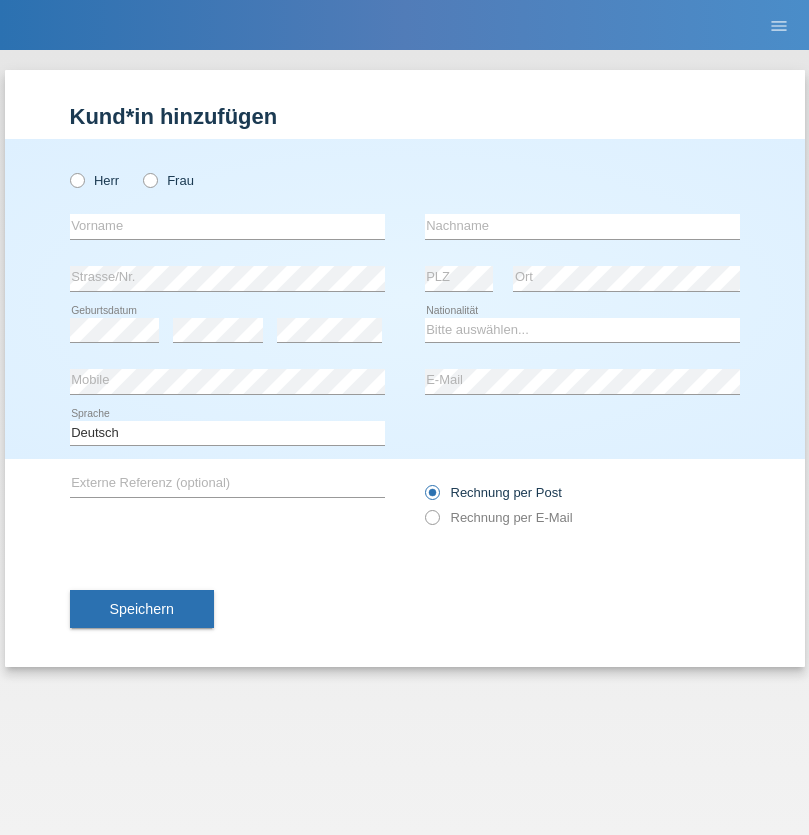 scroll, scrollTop: 0, scrollLeft: 0, axis: both 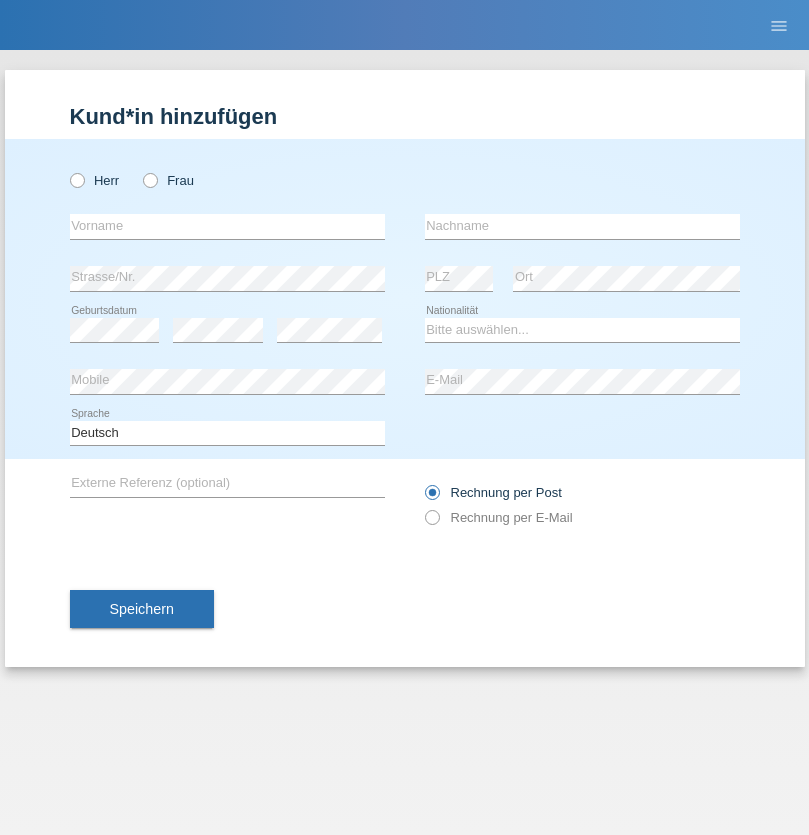 radio on "true" 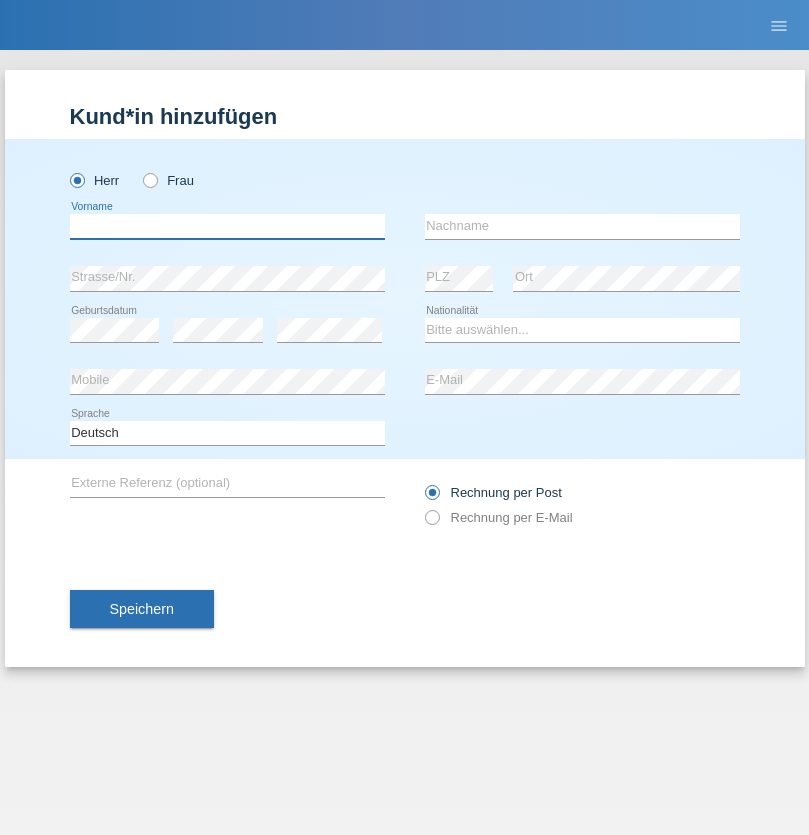 click at bounding box center [227, 226] 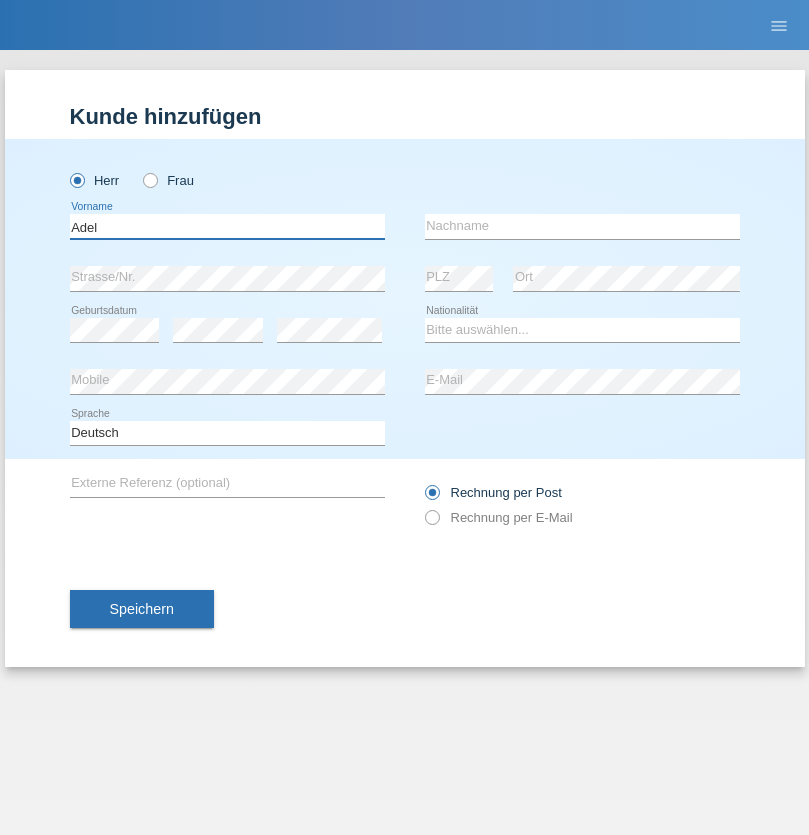type on "Adel" 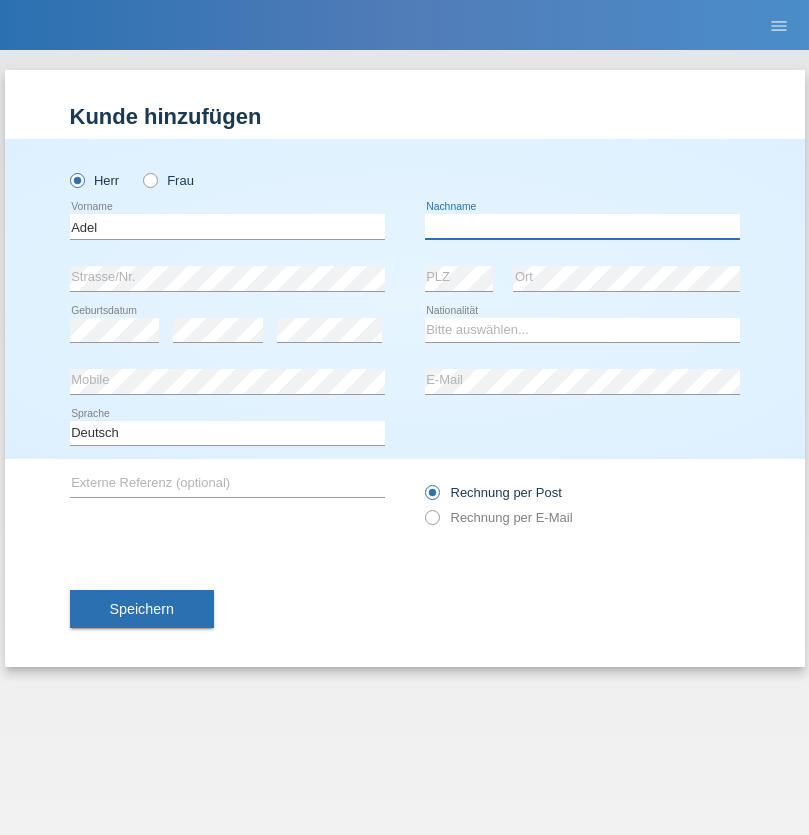 click at bounding box center [582, 226] 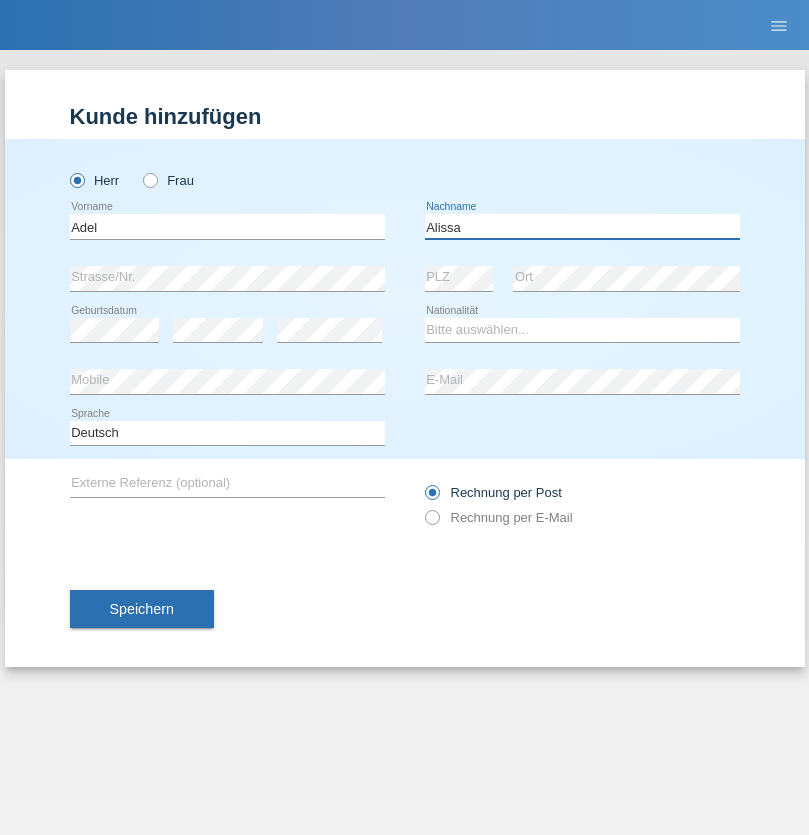 type on "Alissa" 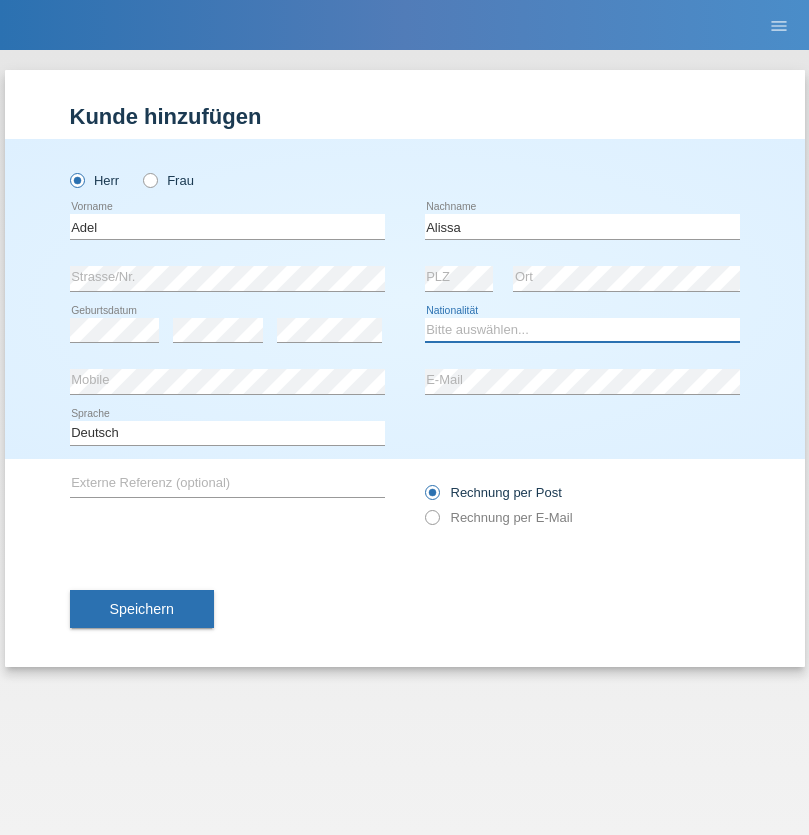 select on "SY" 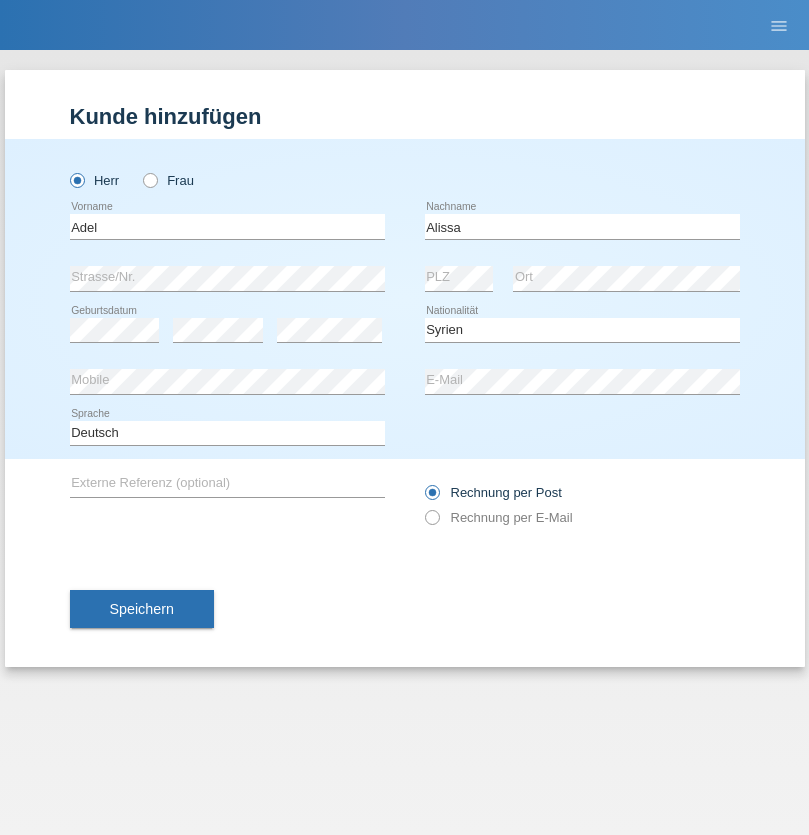 select on "C" 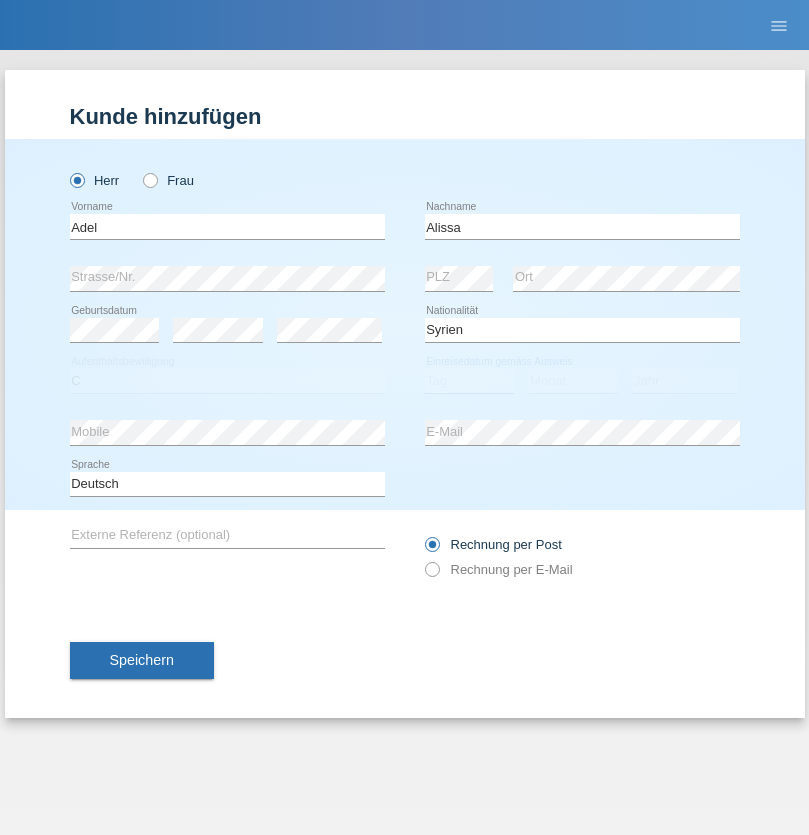 select on "20" 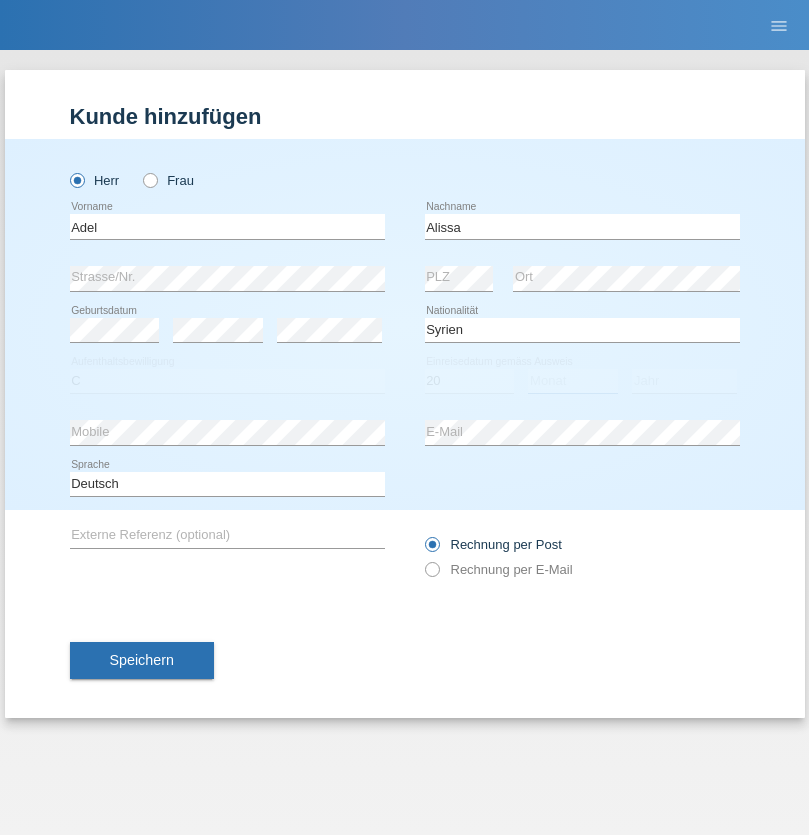 select on "09" 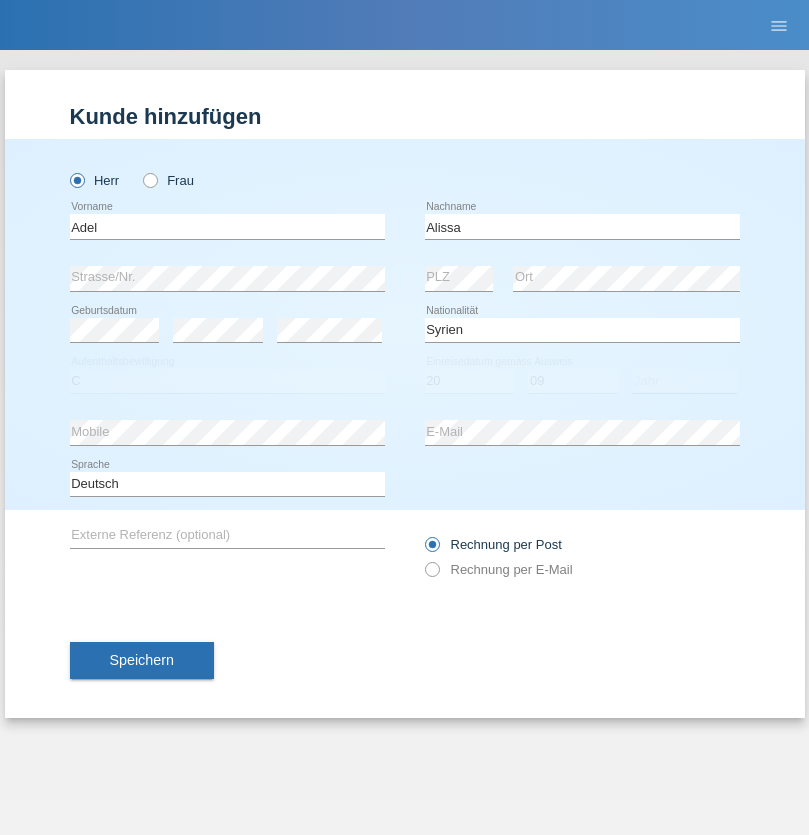 select on "2018" 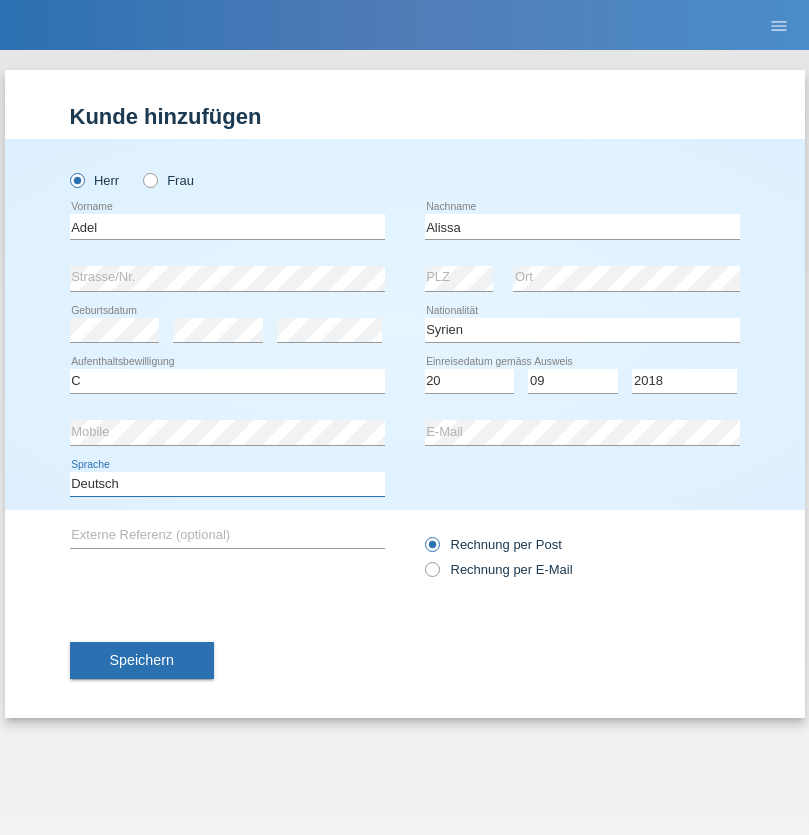 select on "en" 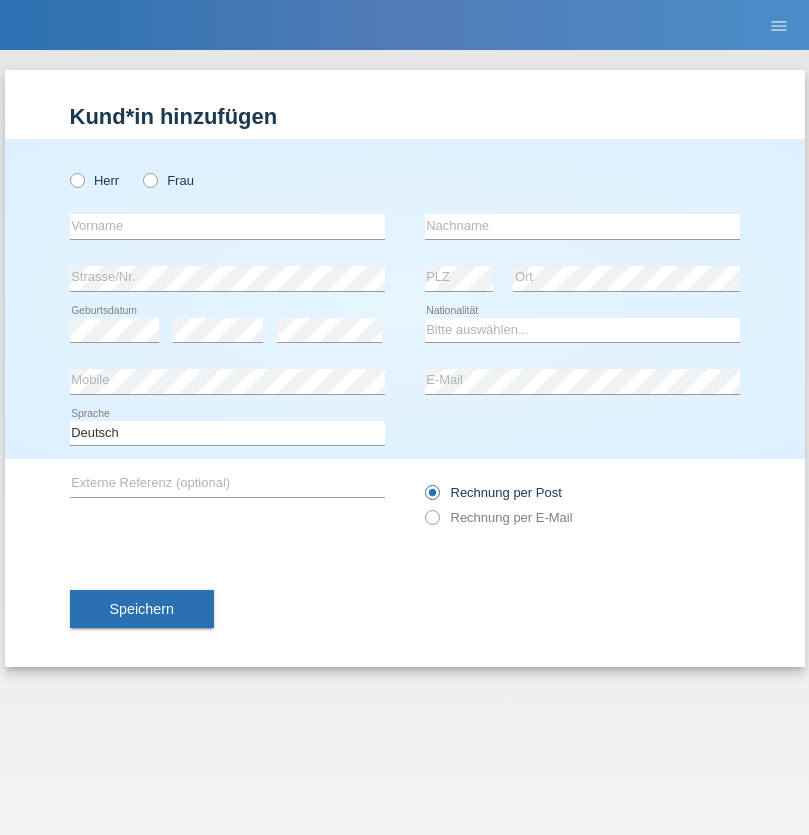 scroll, scrollTop: 0, scrollLeft: 0, axis: both 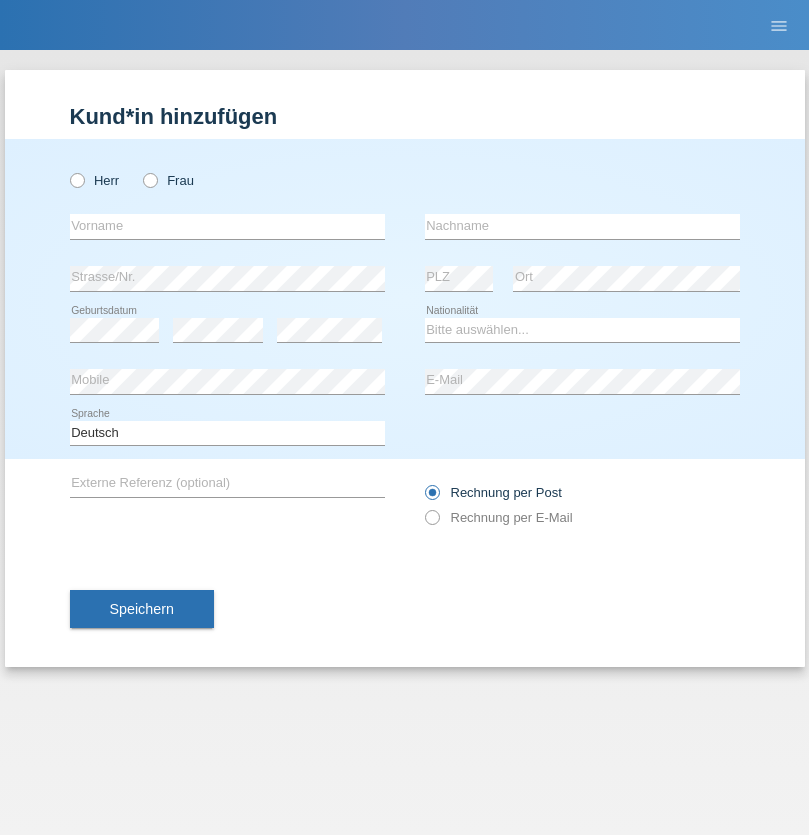 radio on "true" 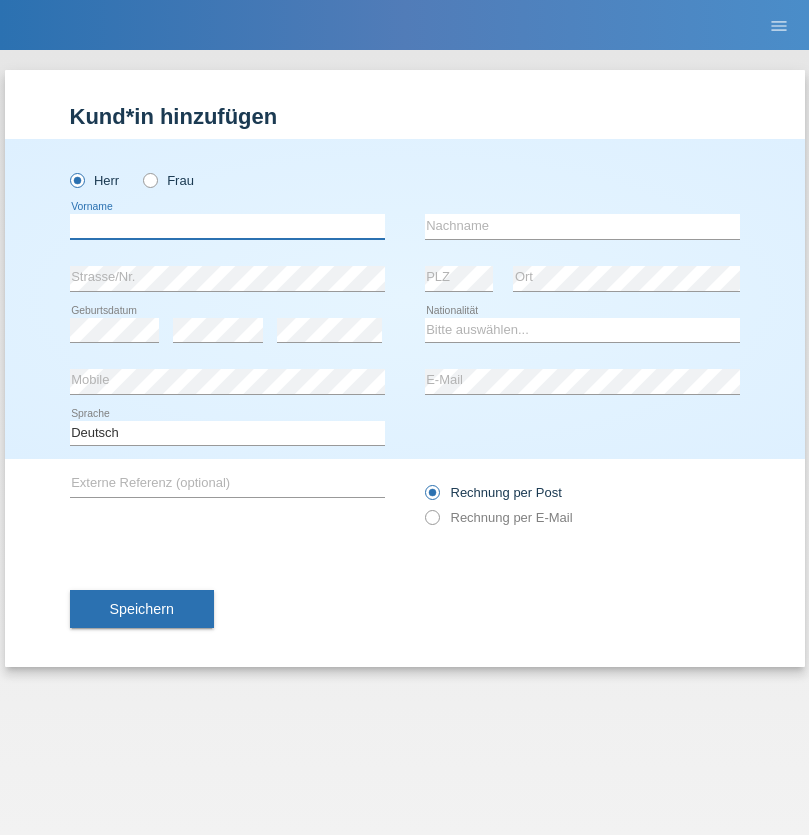 click at bounding box center [227, 226] 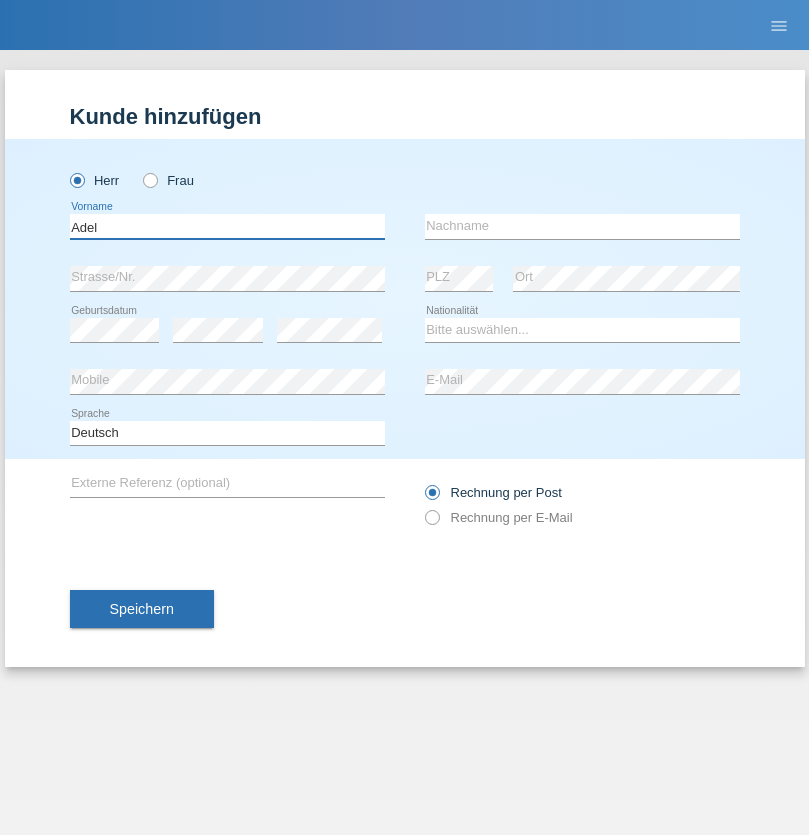 type on "Adel" 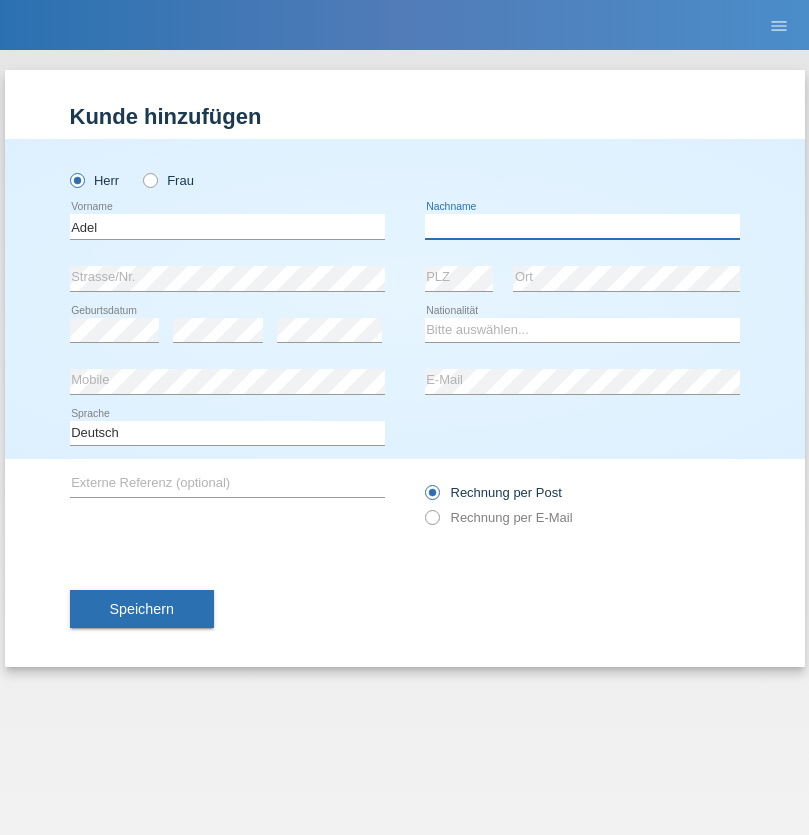 click at bounding box center (582, 226) 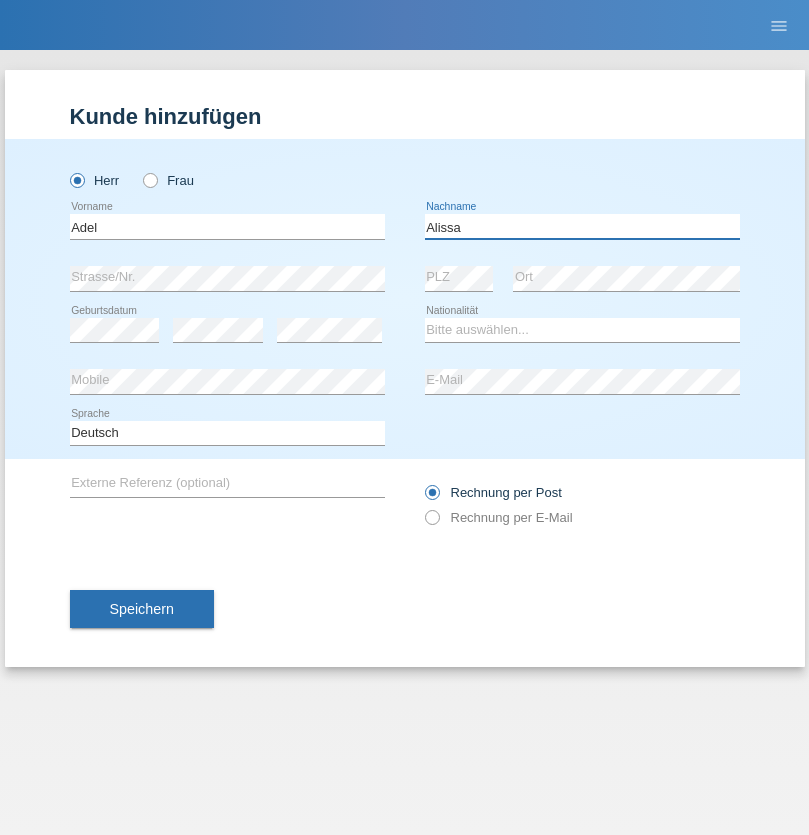 type on "Alissa" 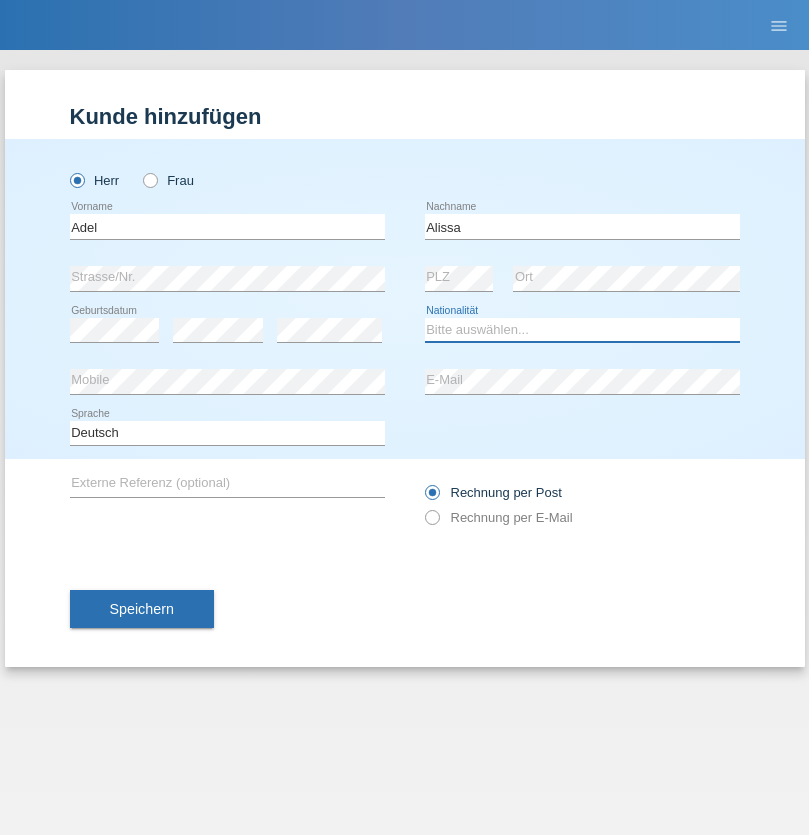 select on "SY" 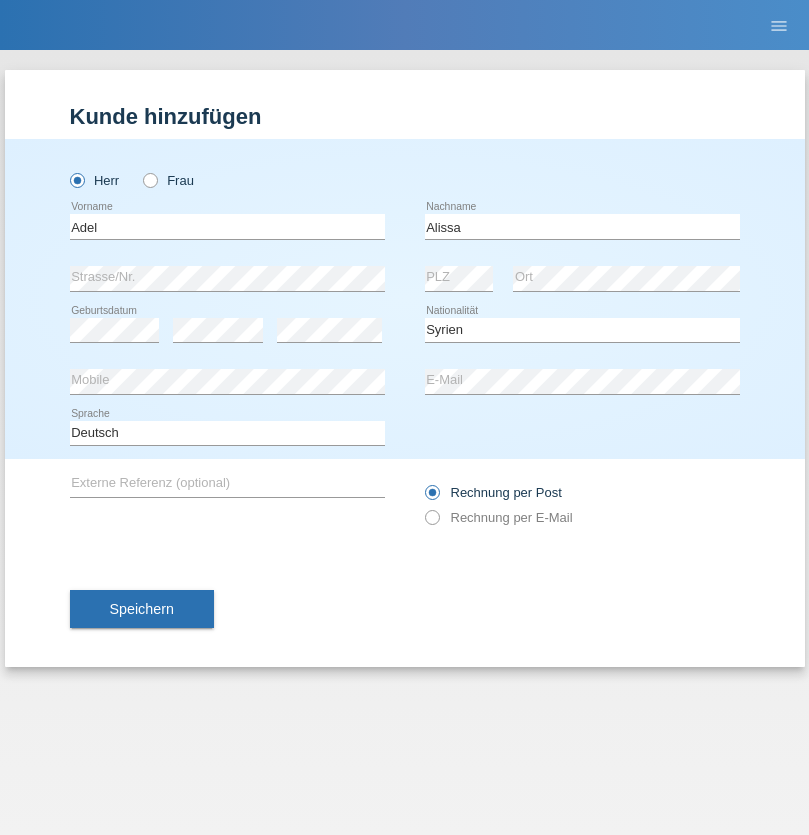 select on "C" 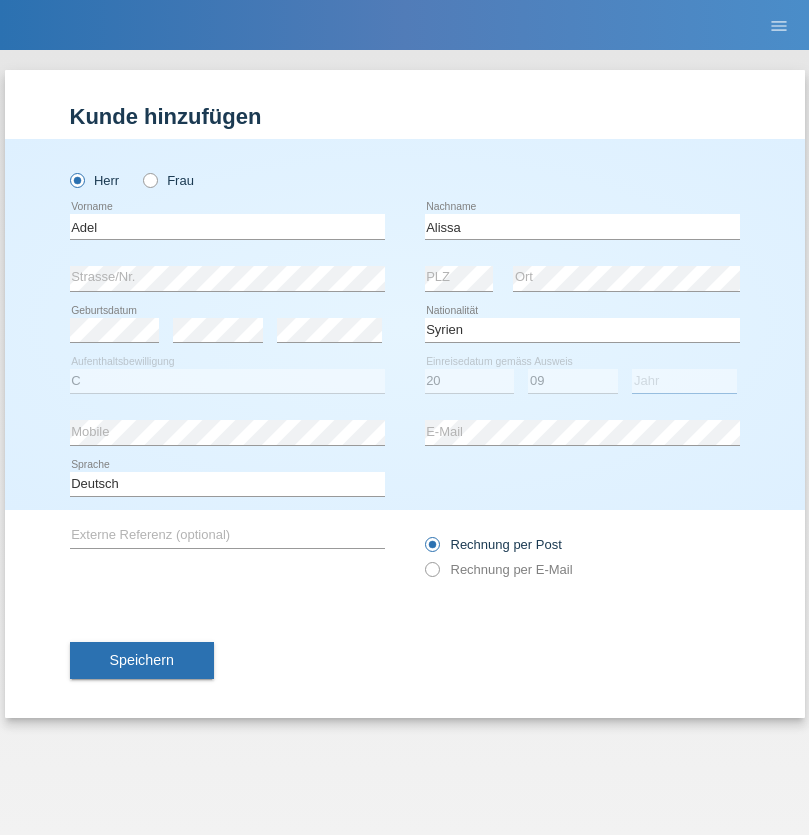 select on "2018" 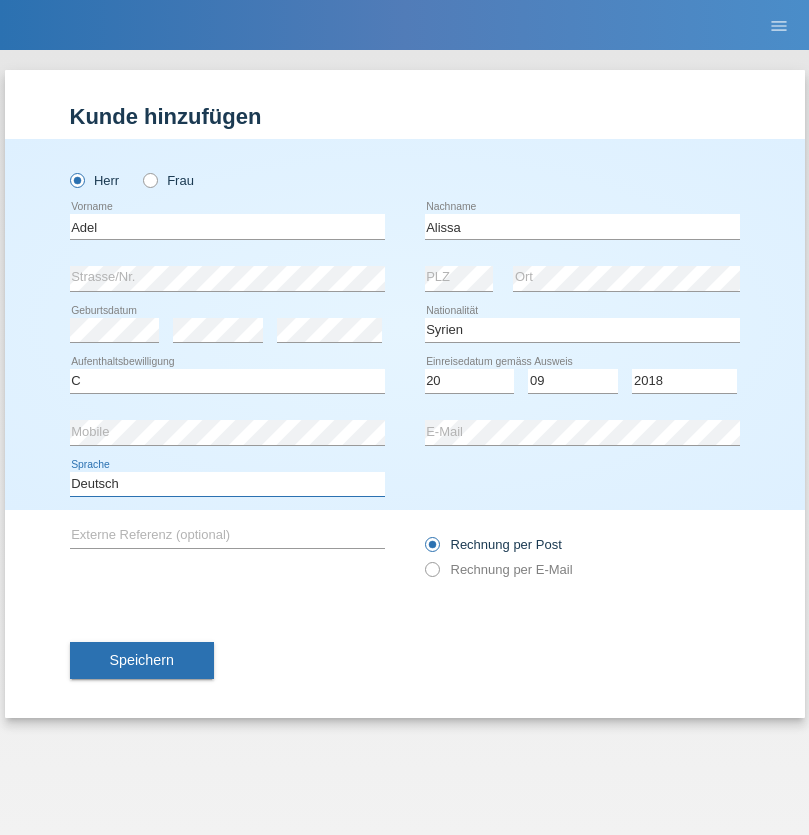 select on "en" 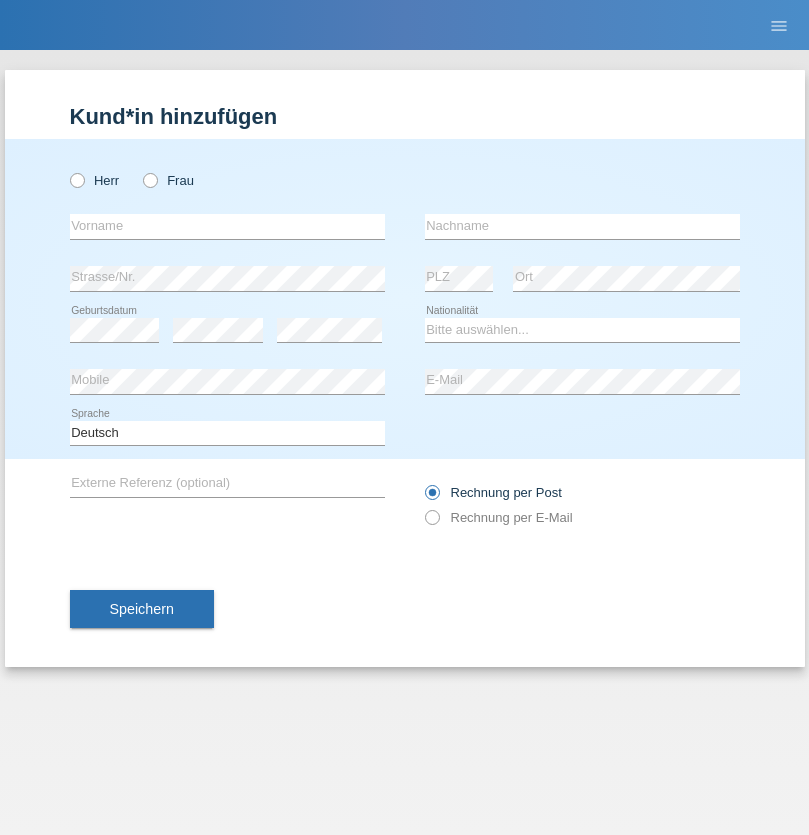 scroll, scrollTop: 0, scrollLeft: 0, axis: both 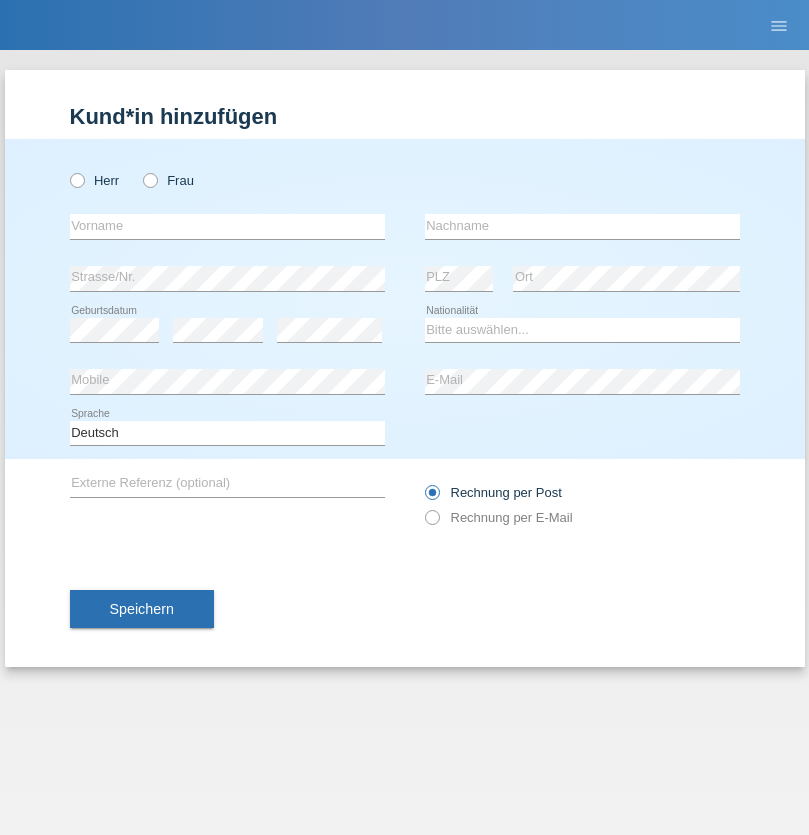 radio on "true" 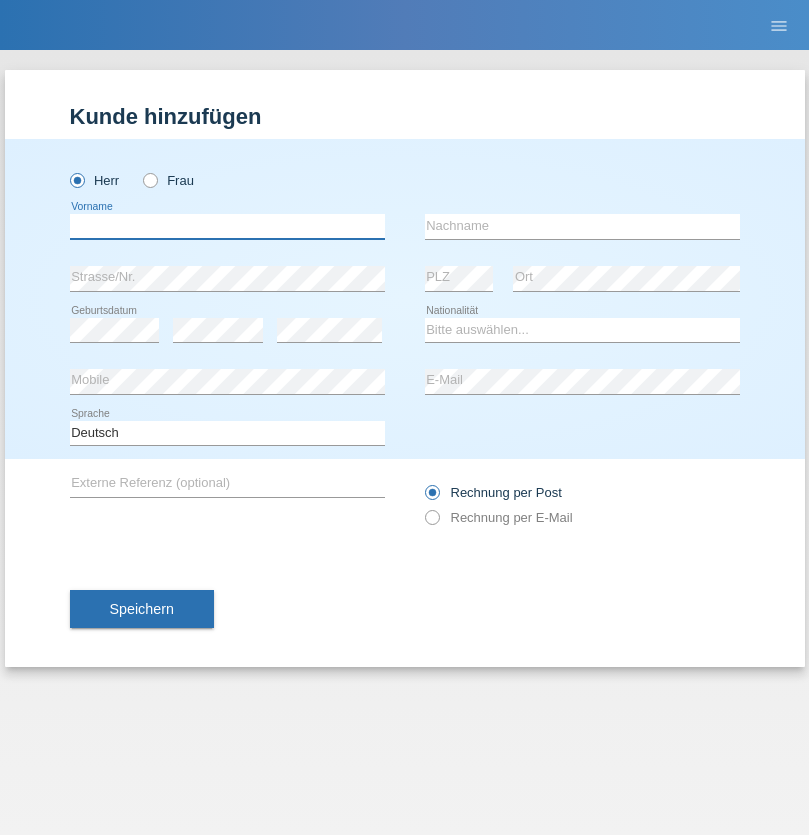 click at bounding box center (227, 226) 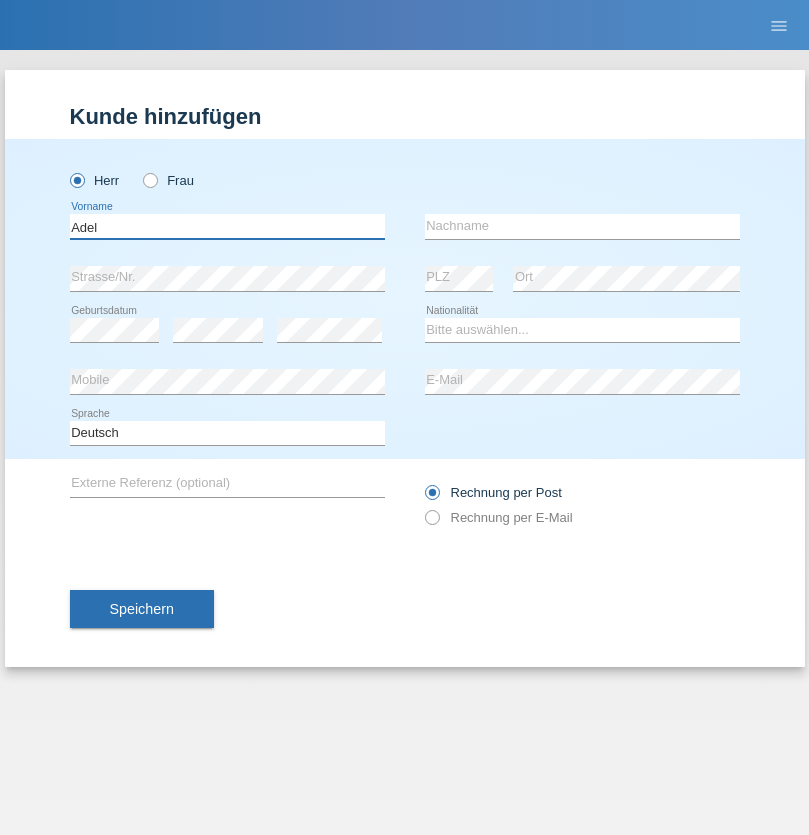 type on "Adel" 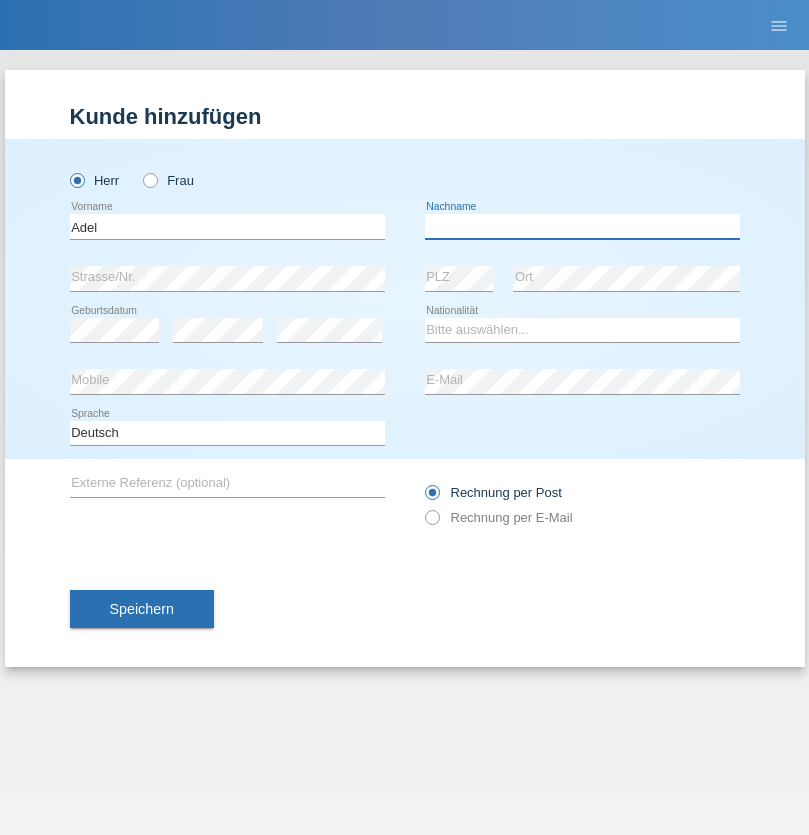 click at bounding box center [582, 226] 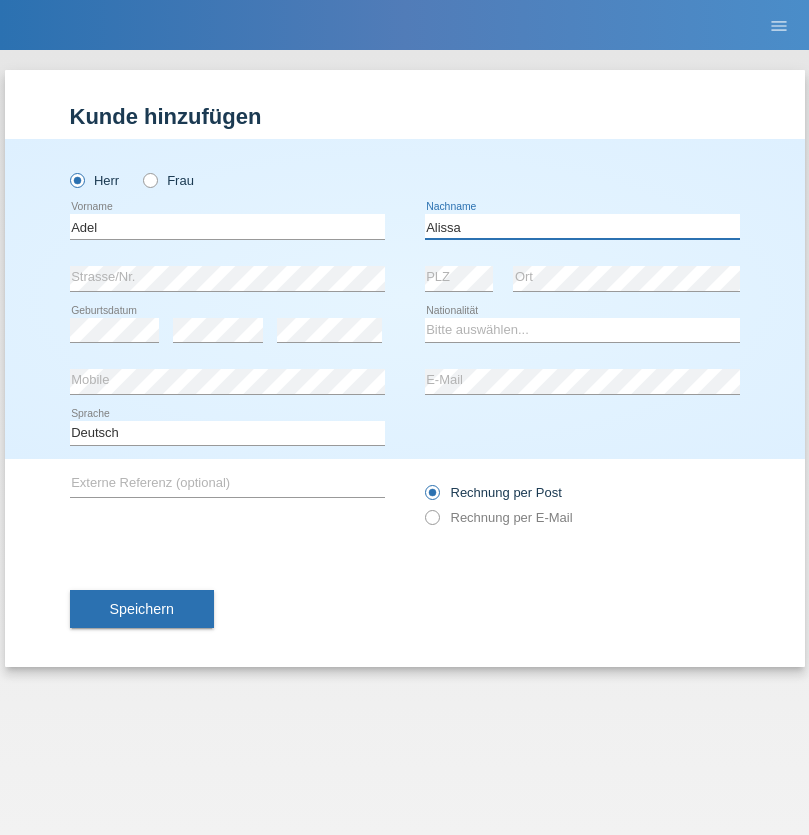 type on "Alissa" 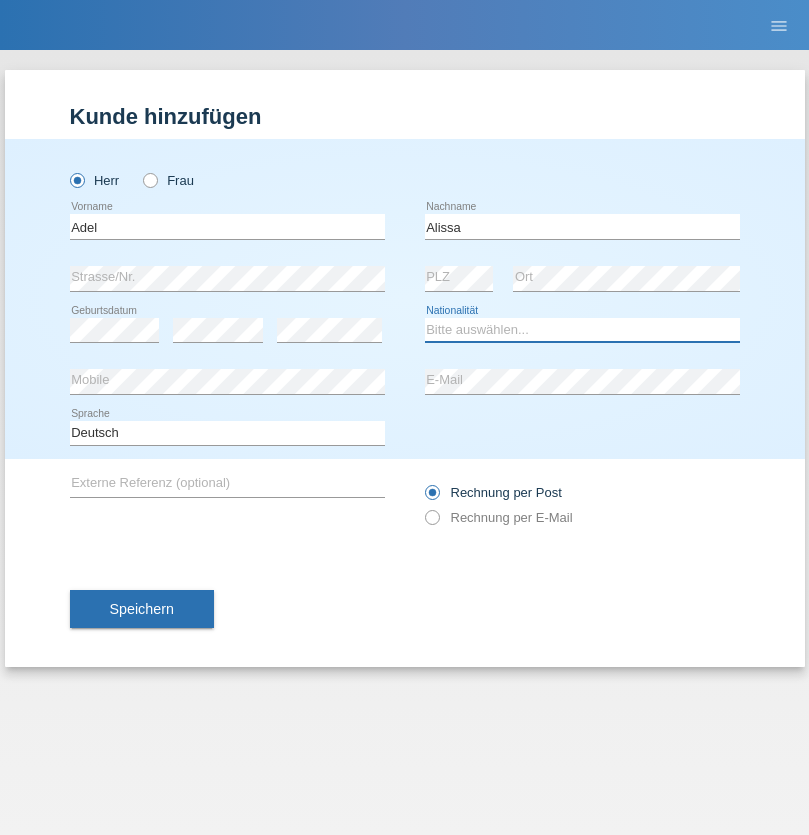 select on "SY" 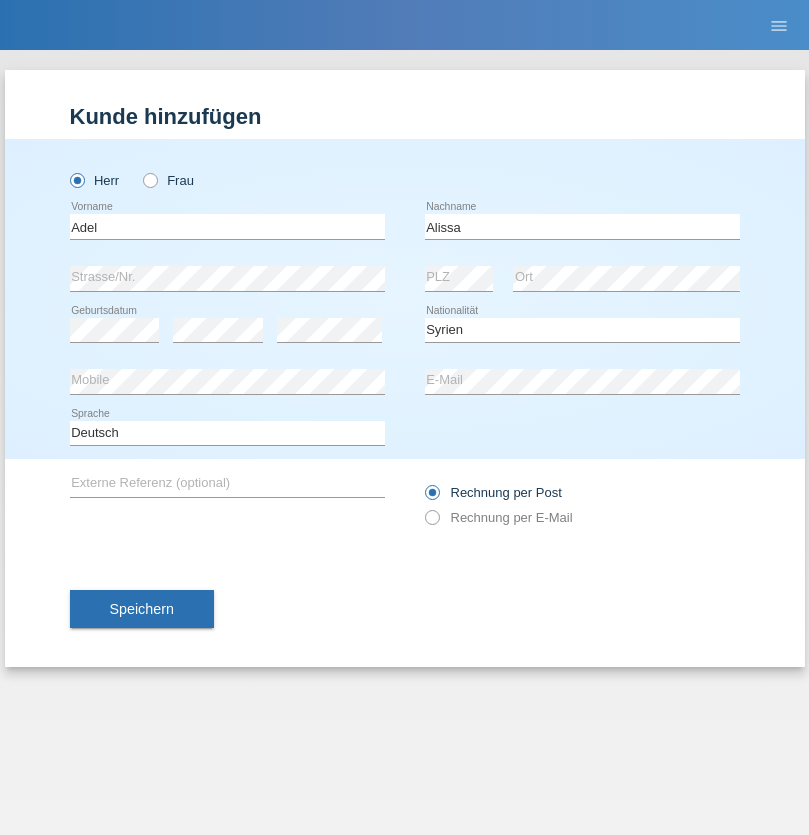 select on "C" 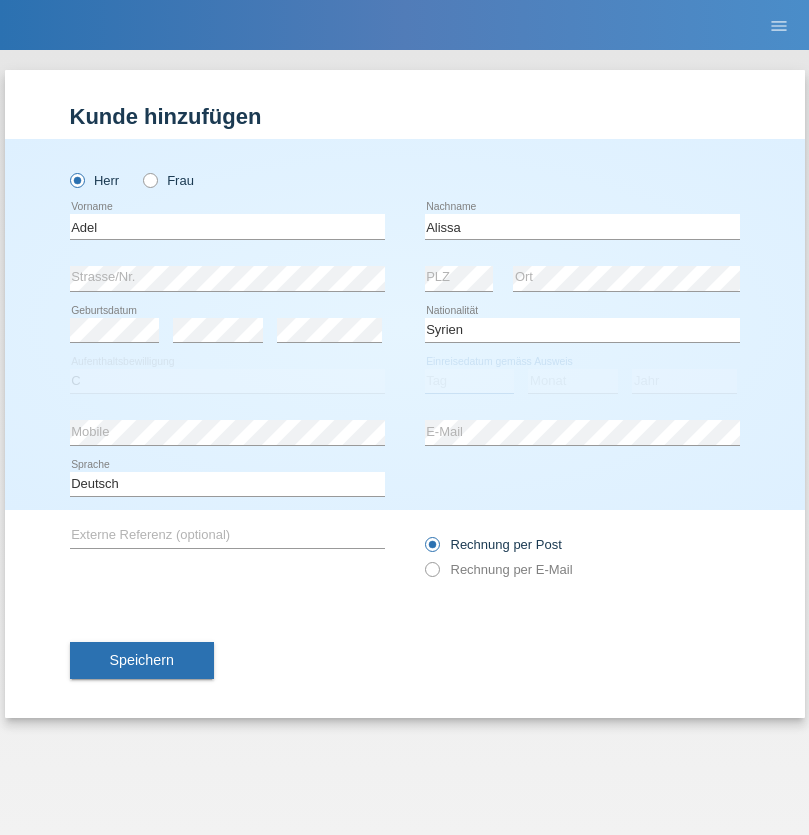 select on "20" 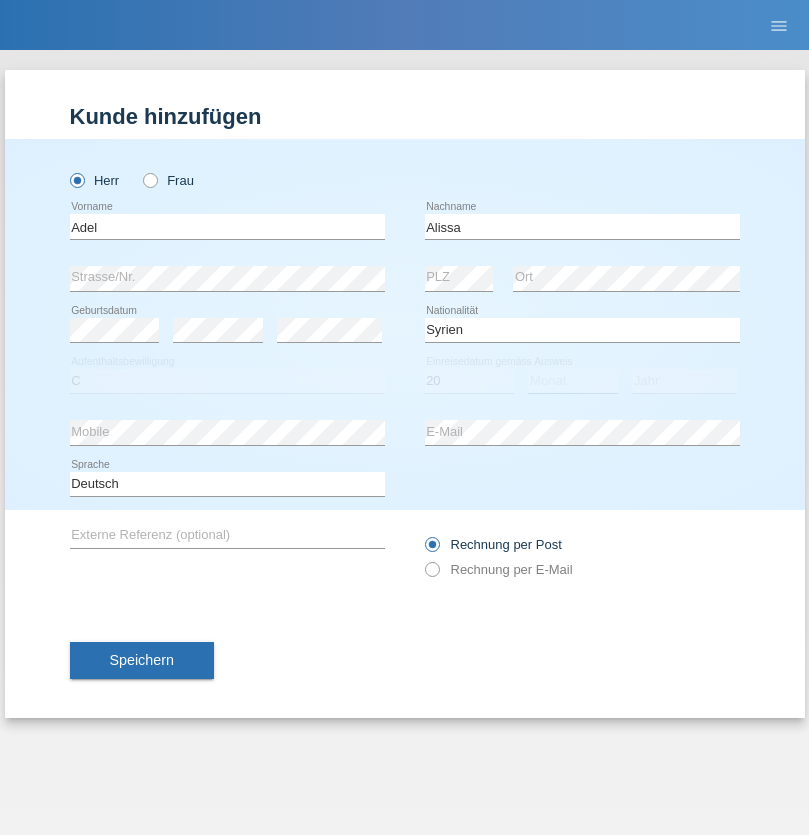 select on "09" 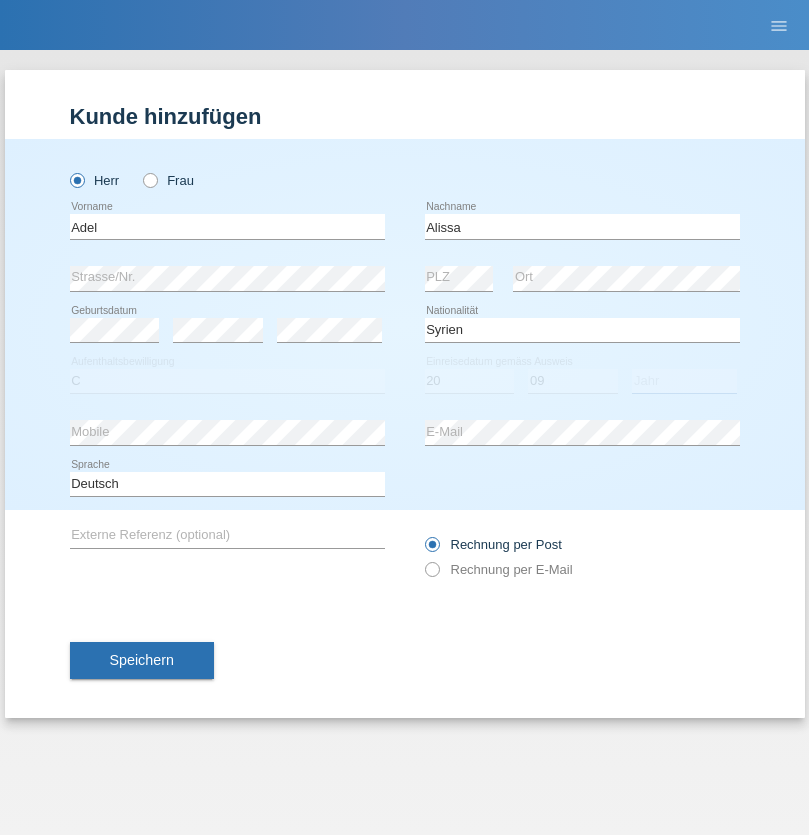 select on "2018" 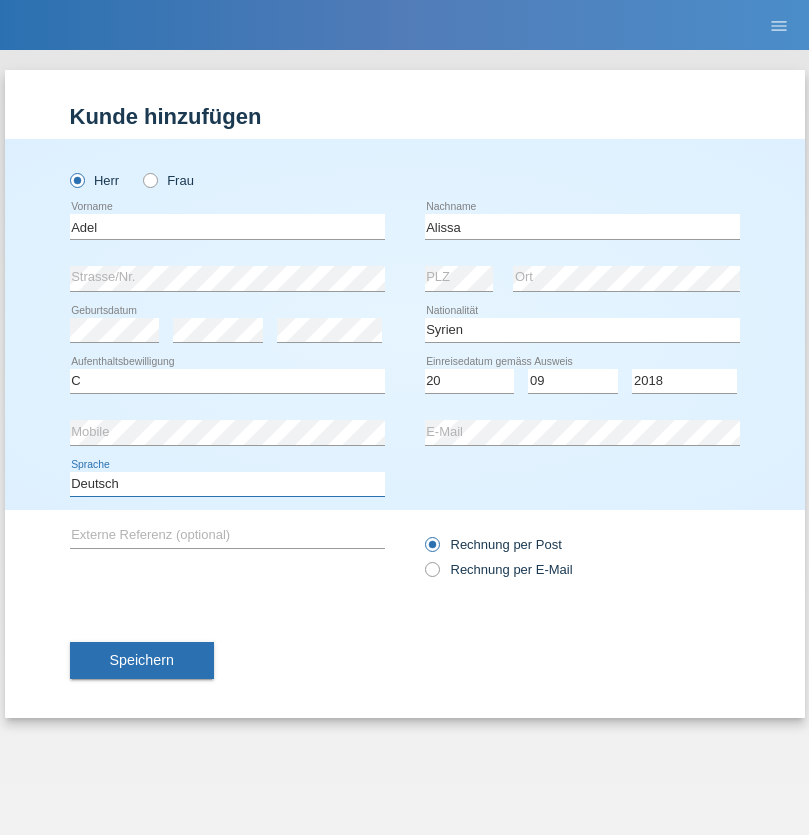 select on "en" 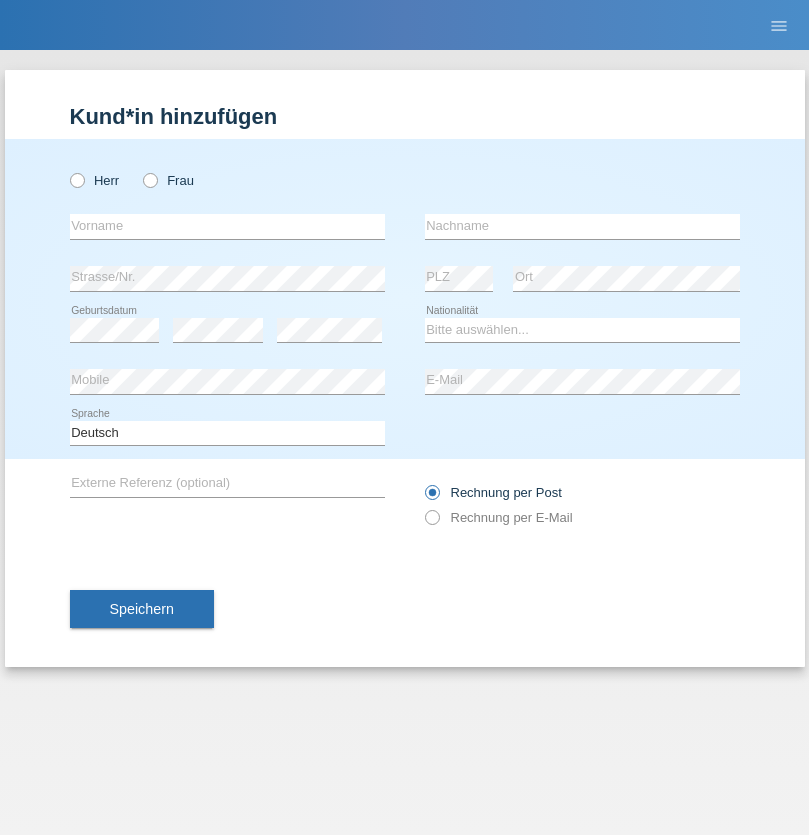 scroll, scrollTop: 0, scrollLeft: 0, axis: both 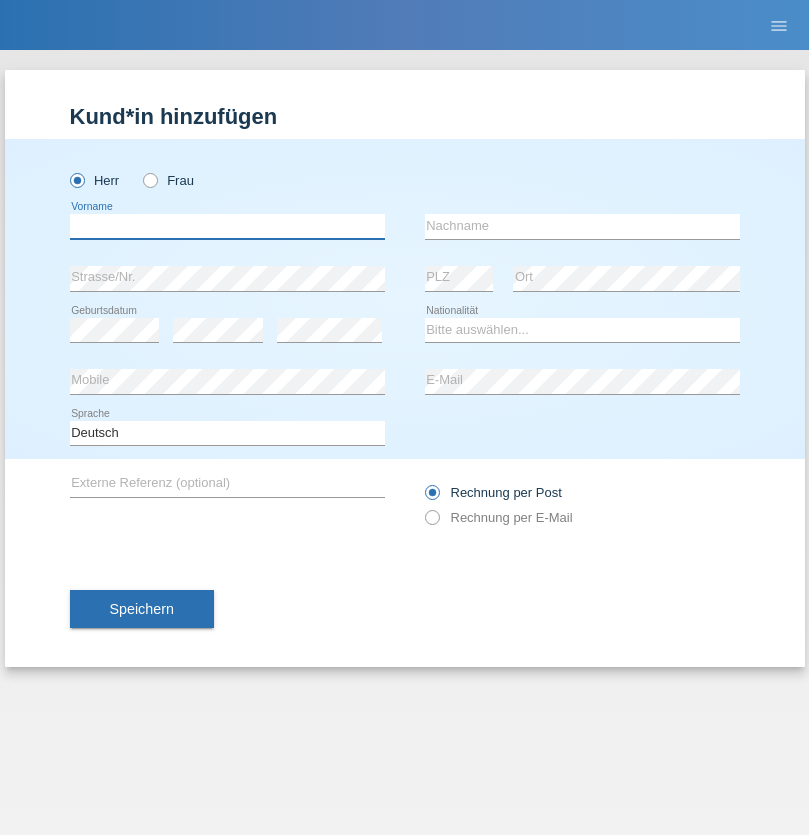 click at bounding box center [227, 226] 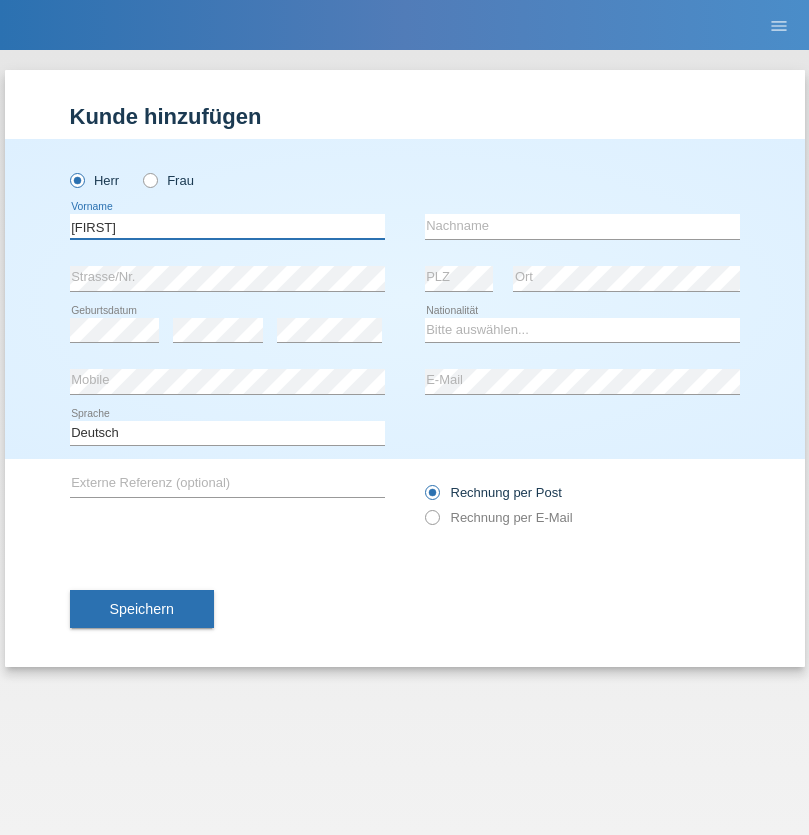 type on "[FIRST]" 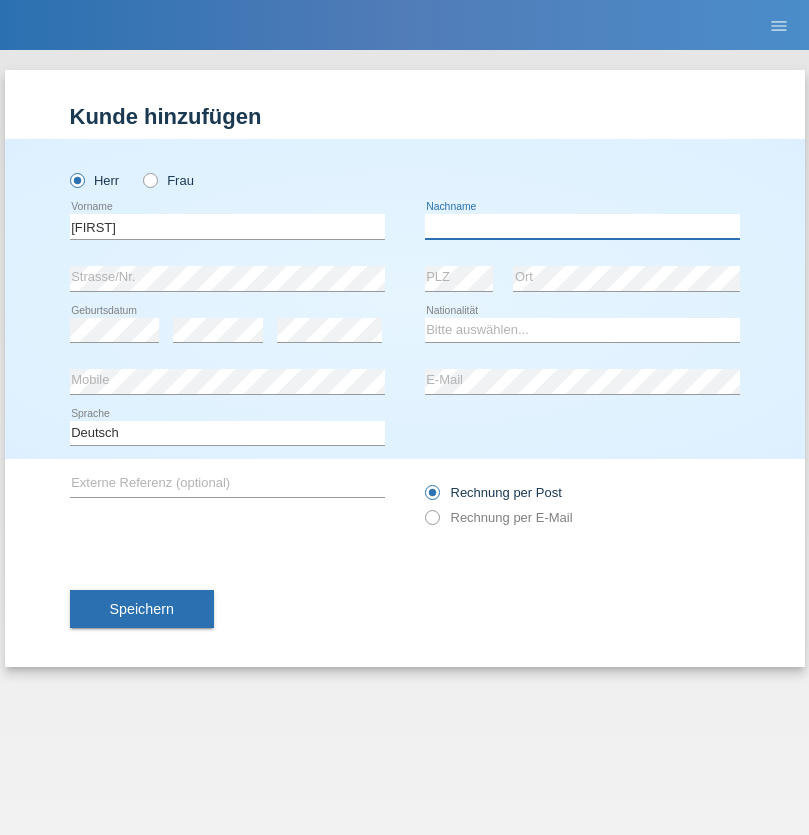 click at bounding box center (582, 226) 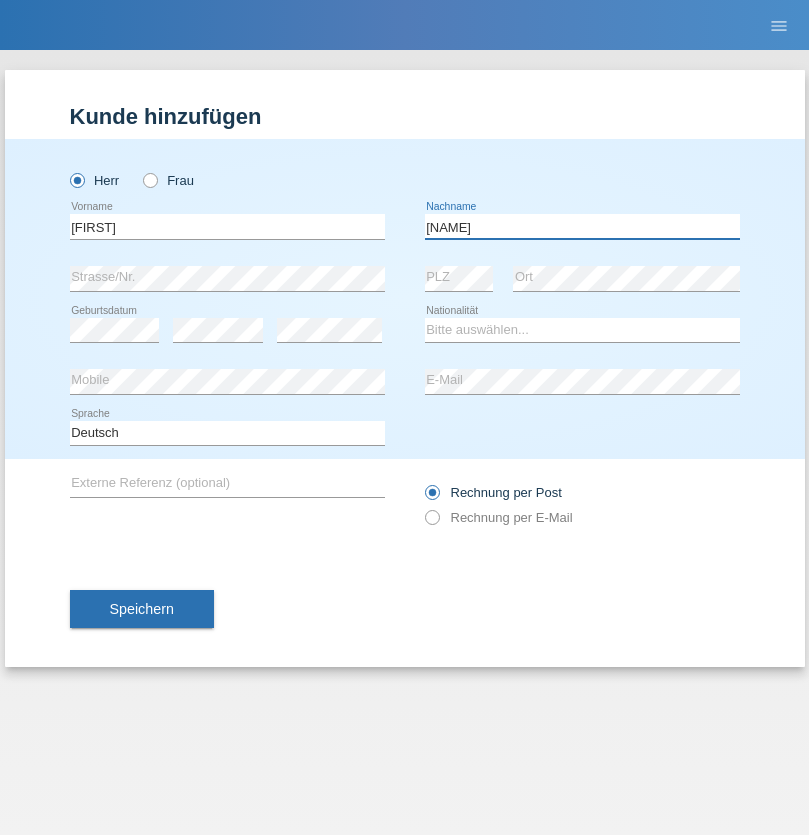 type on "[NAME]" 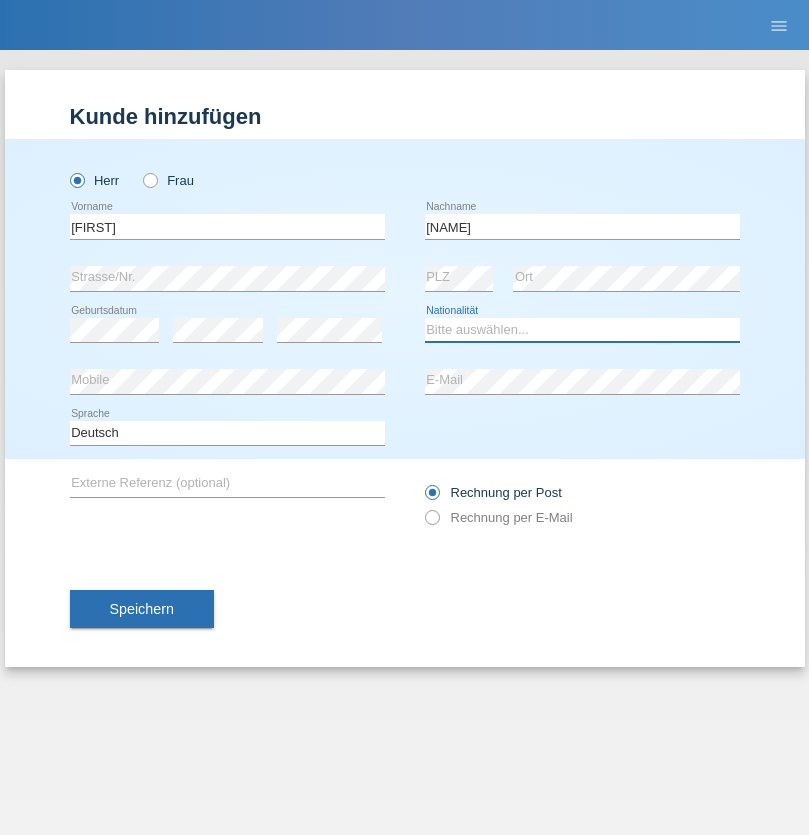 select on "CH" 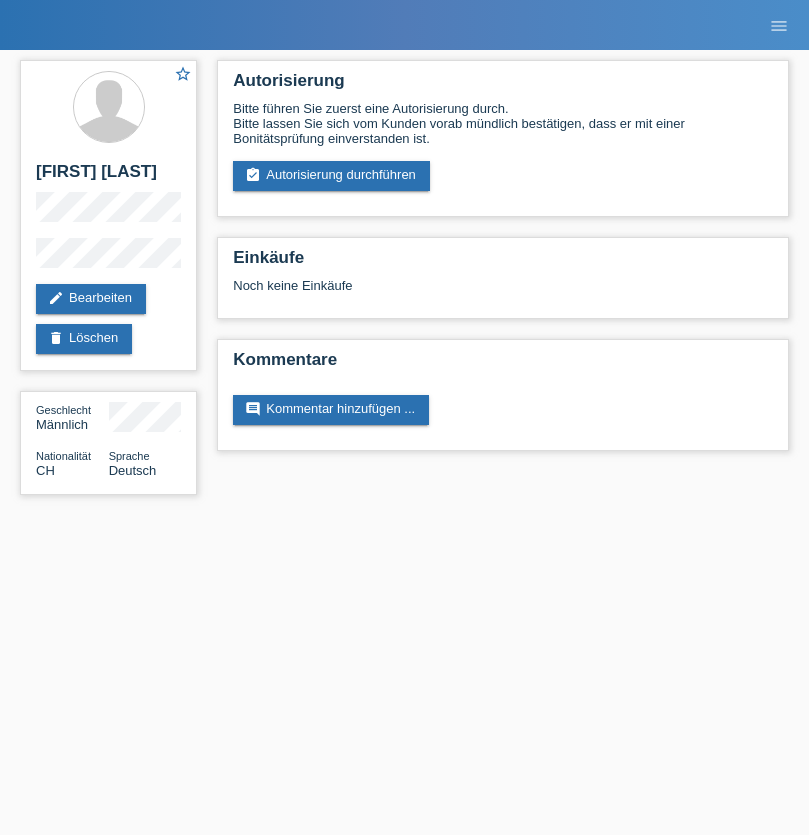 scroll, scrollTop: 0, scrollLeft: 0, axis: both 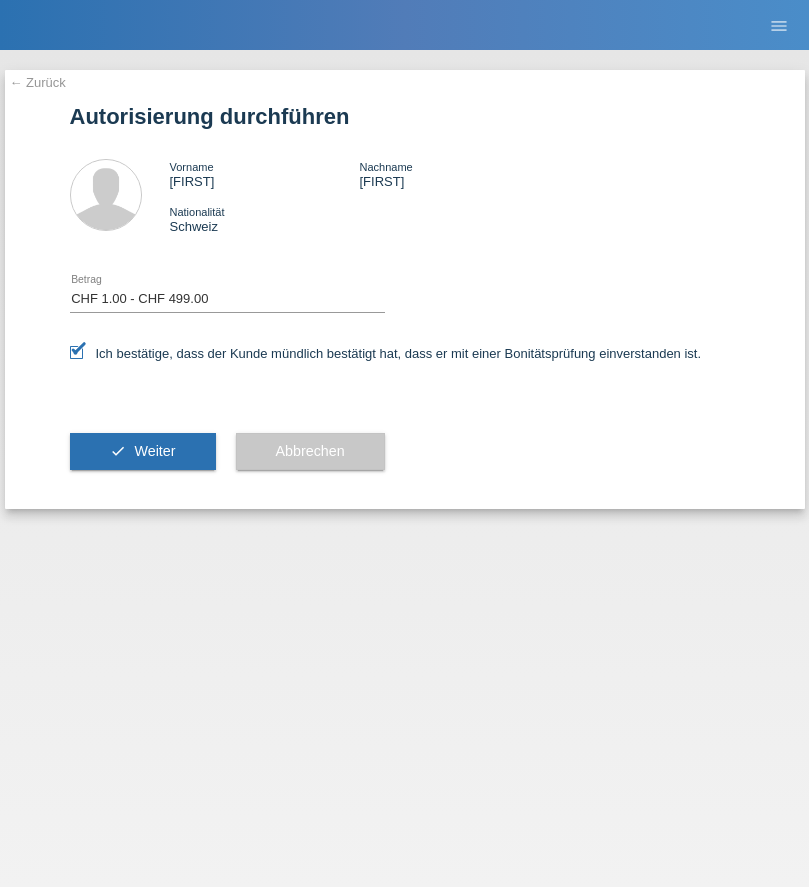 select on "1" 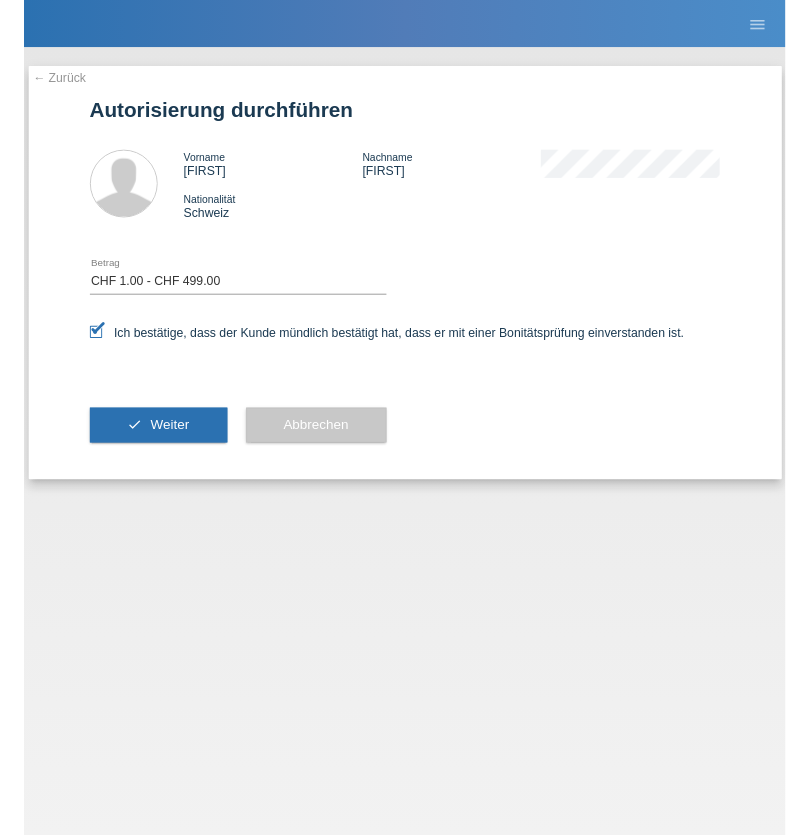 scroll, scrollTop: 0, scrollLeft: 0, axis: both 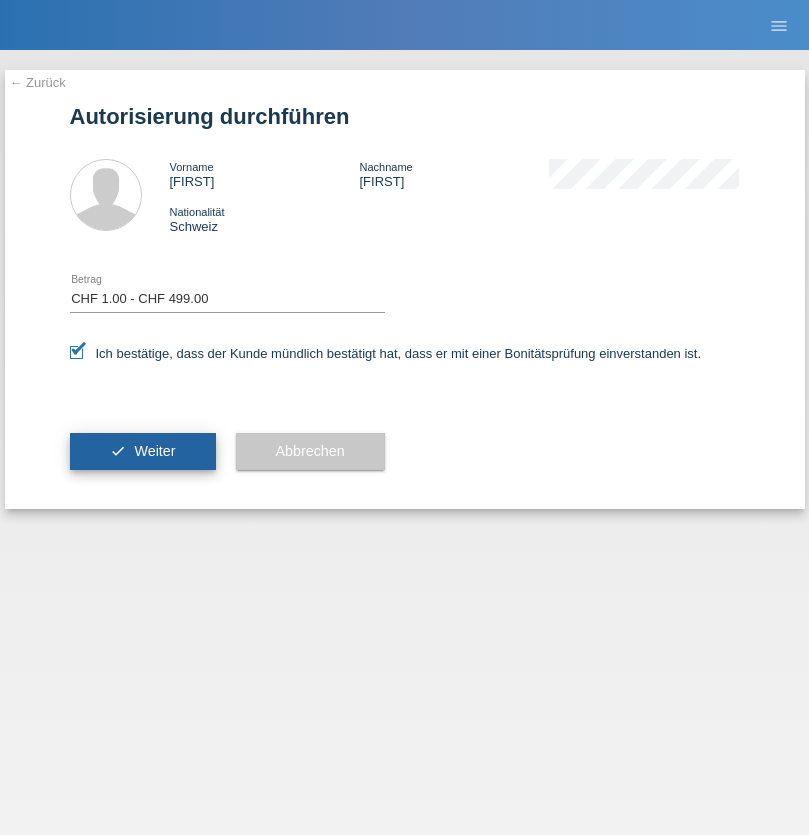 click on "Weiter" at bounding box center (154, 451) 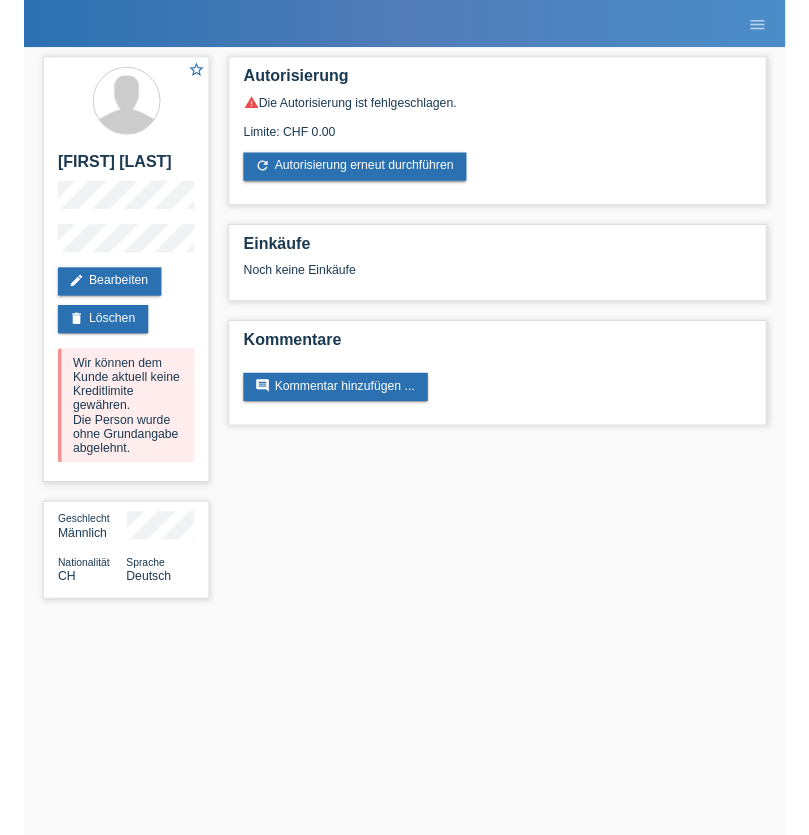 scroll, scrollTop: 0, scrollLeft: 0, axis: both 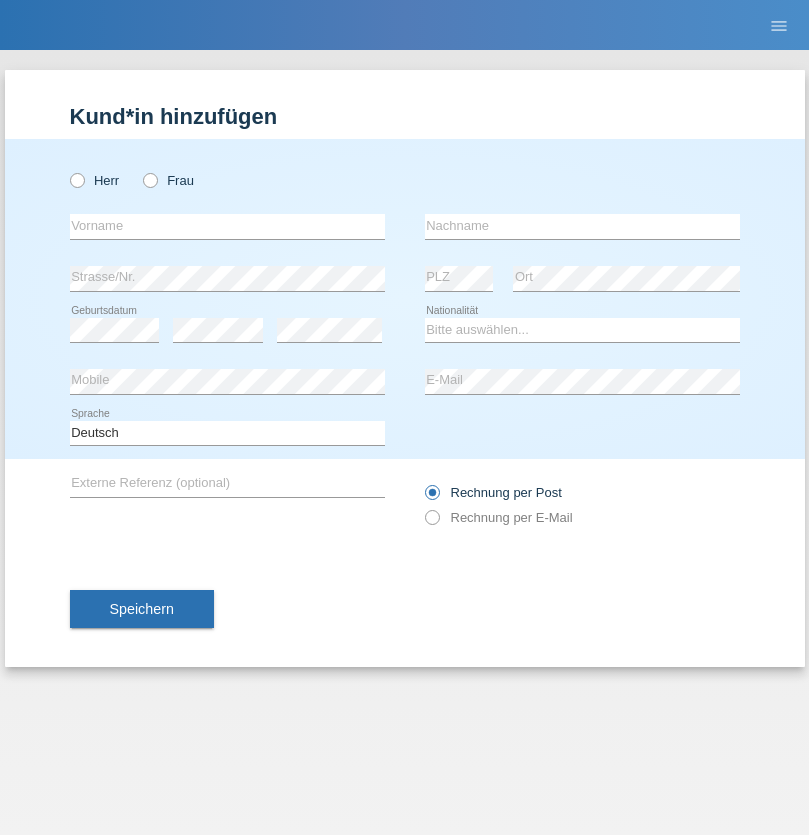 radio on "true" 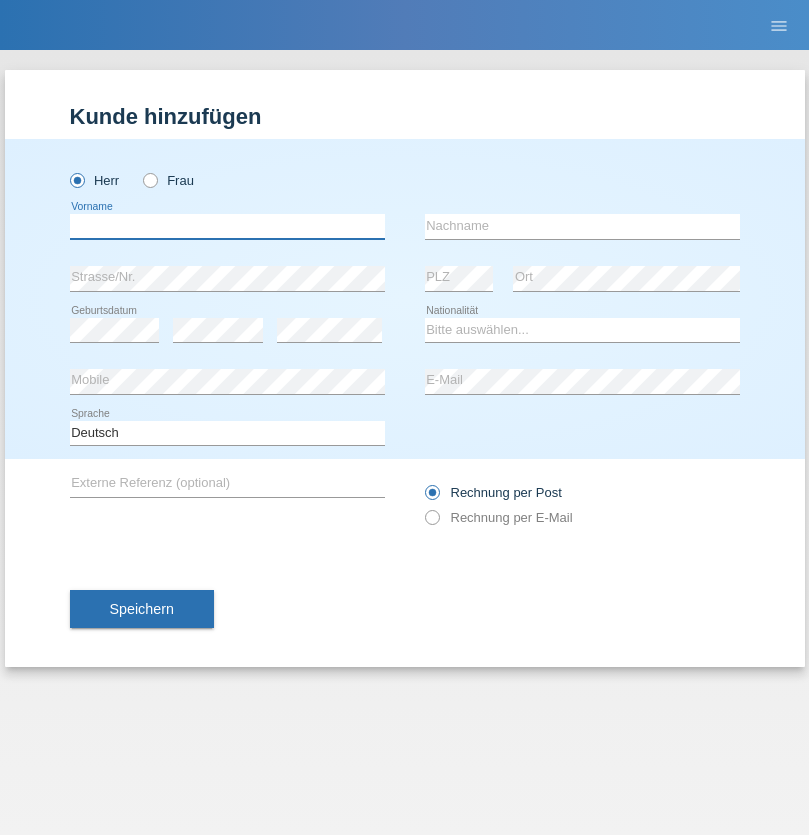 click at bounding box center [227, 226] 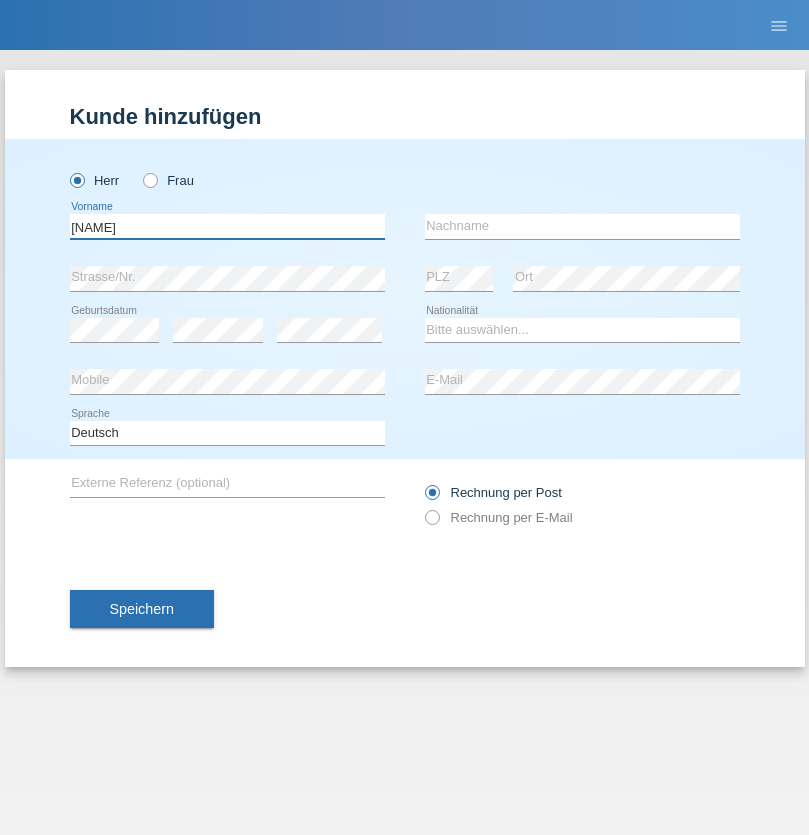 type on "[NAME]" 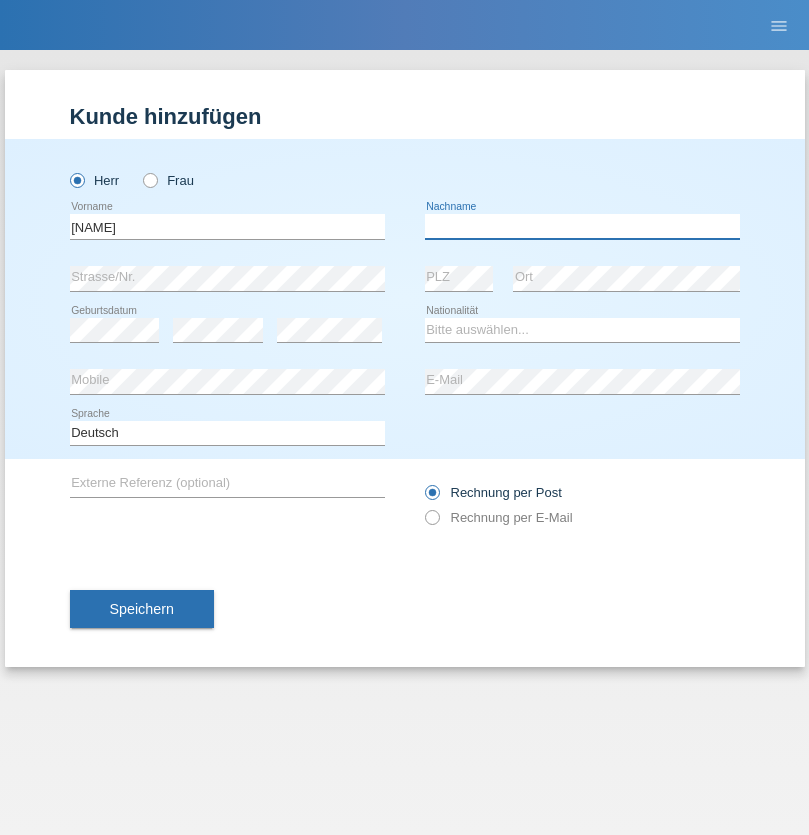 click at bounding box center [582, 226] 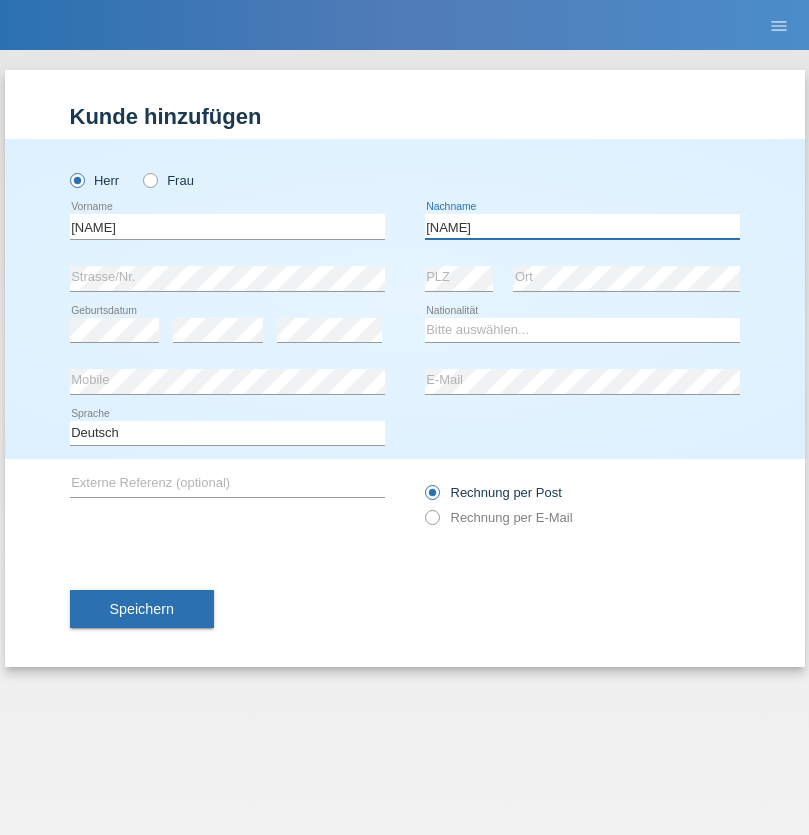 type on "Karupovic" 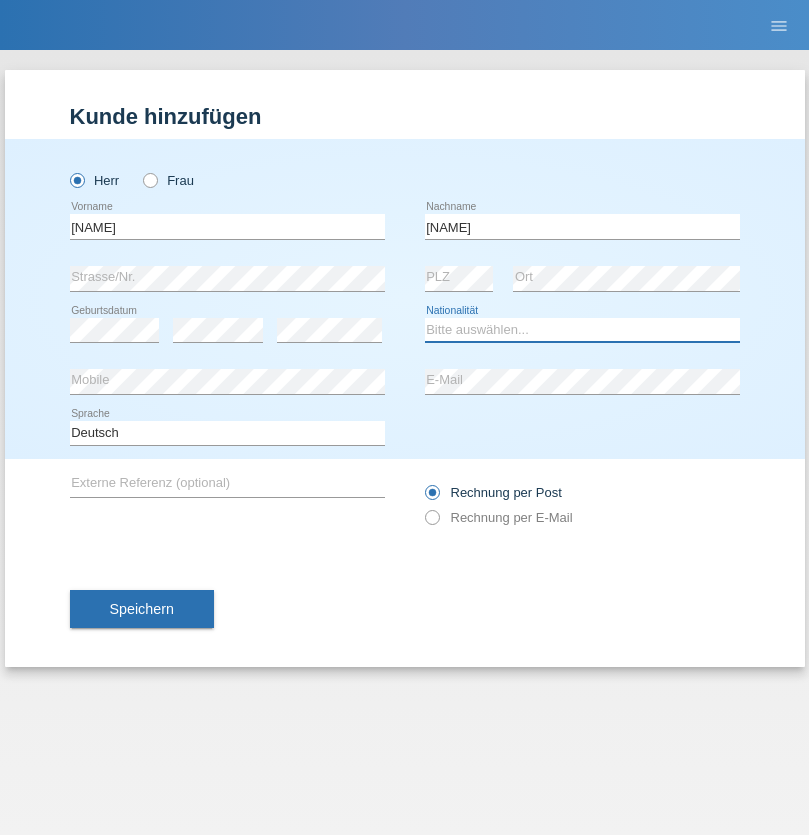 select on "CH" 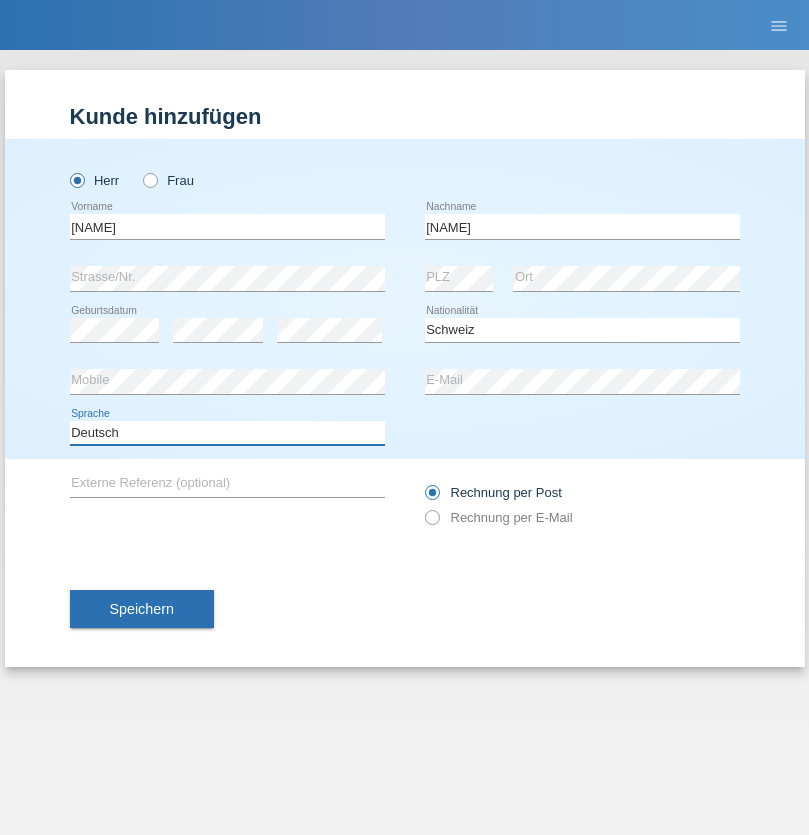 select on "en" 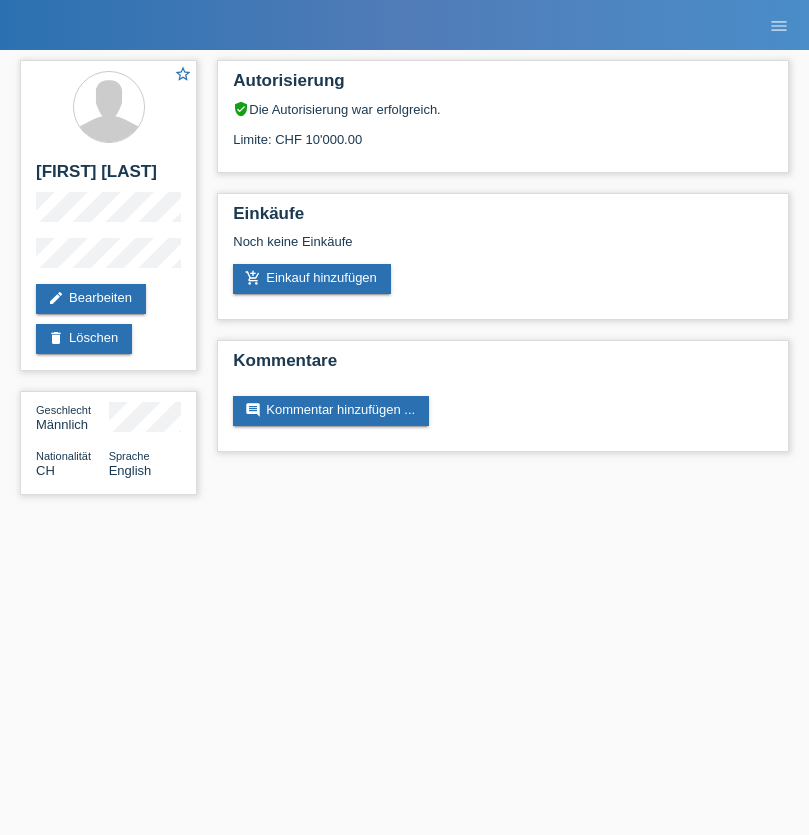 scroll, scrollTop: 0, scrollLeft: 0, axis: both 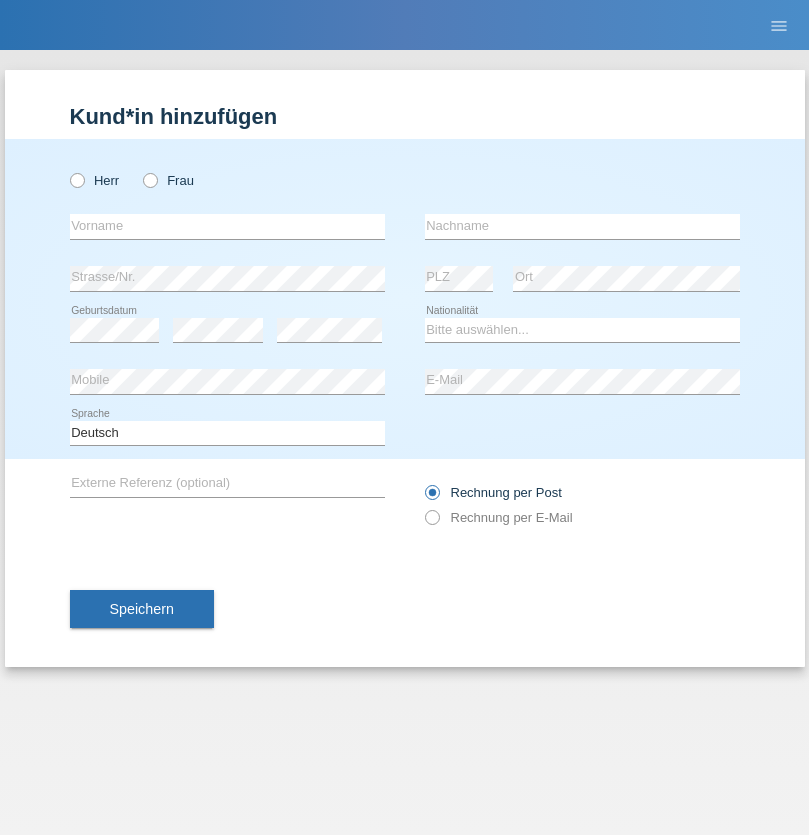 radio on "true" 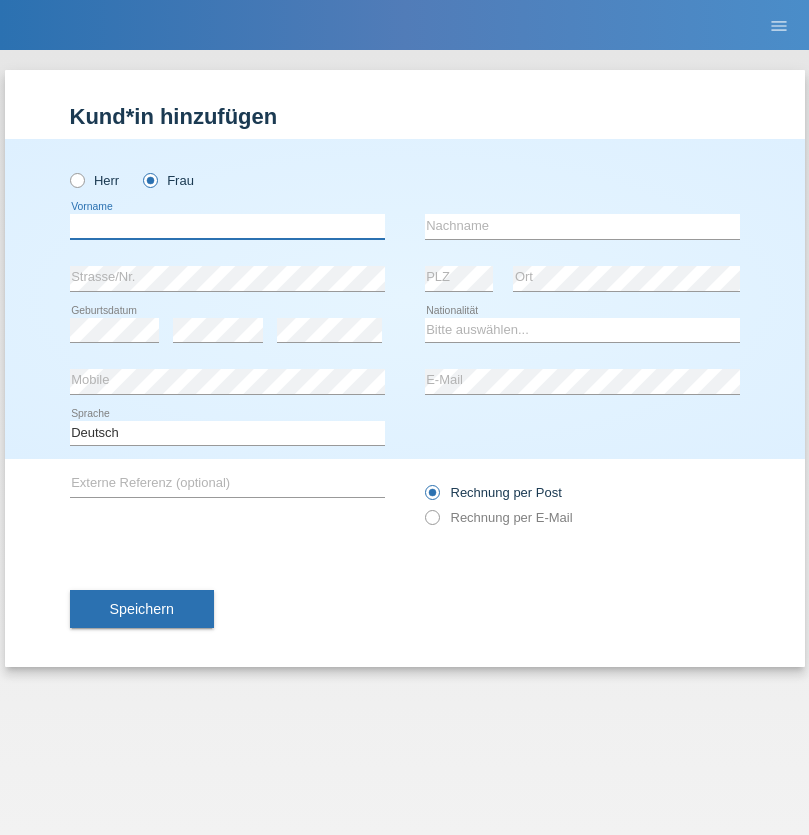 click at bounding box center (227, 226) 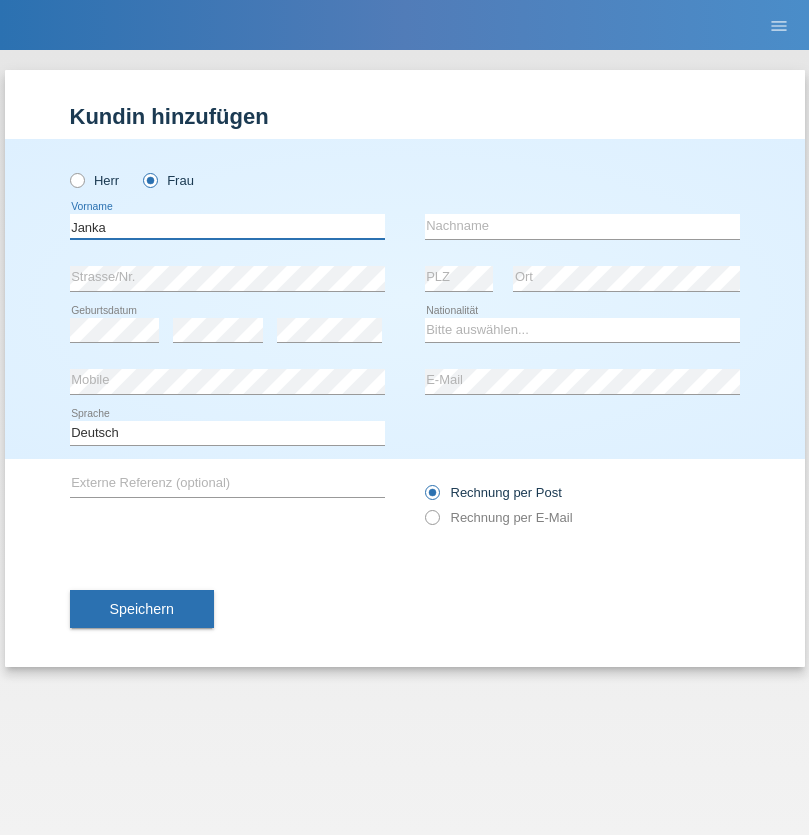 type on "Janka" 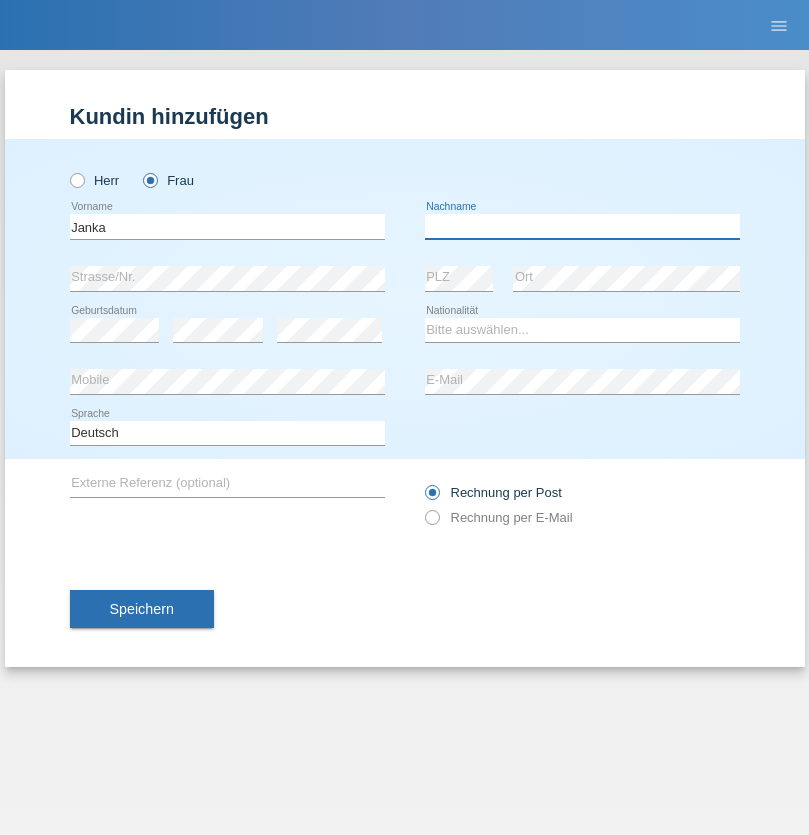 click at bounding box center (582, 226) 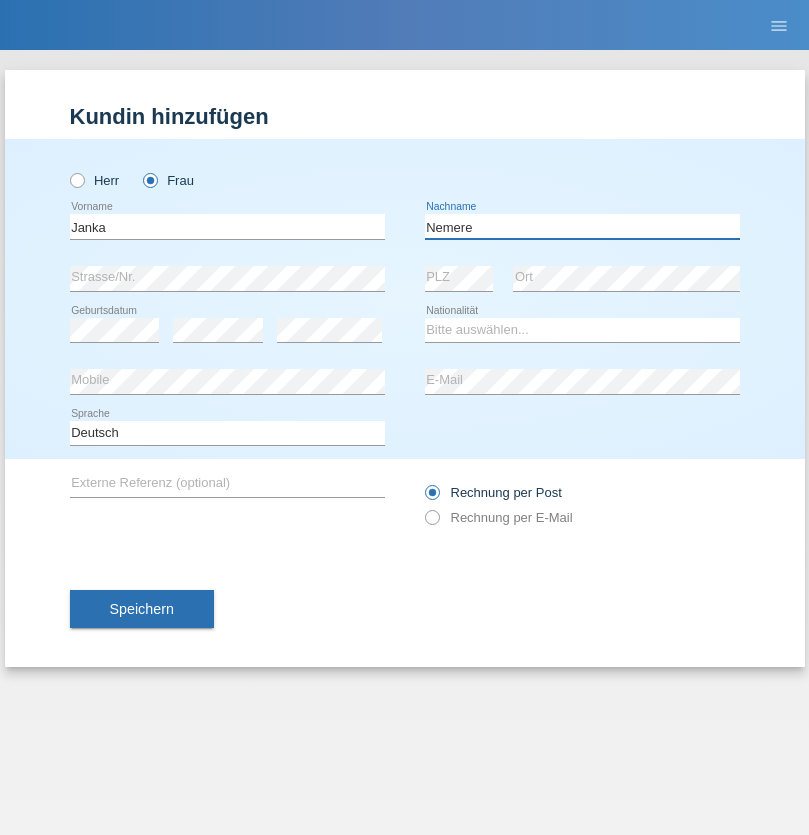 type on "Nemere" 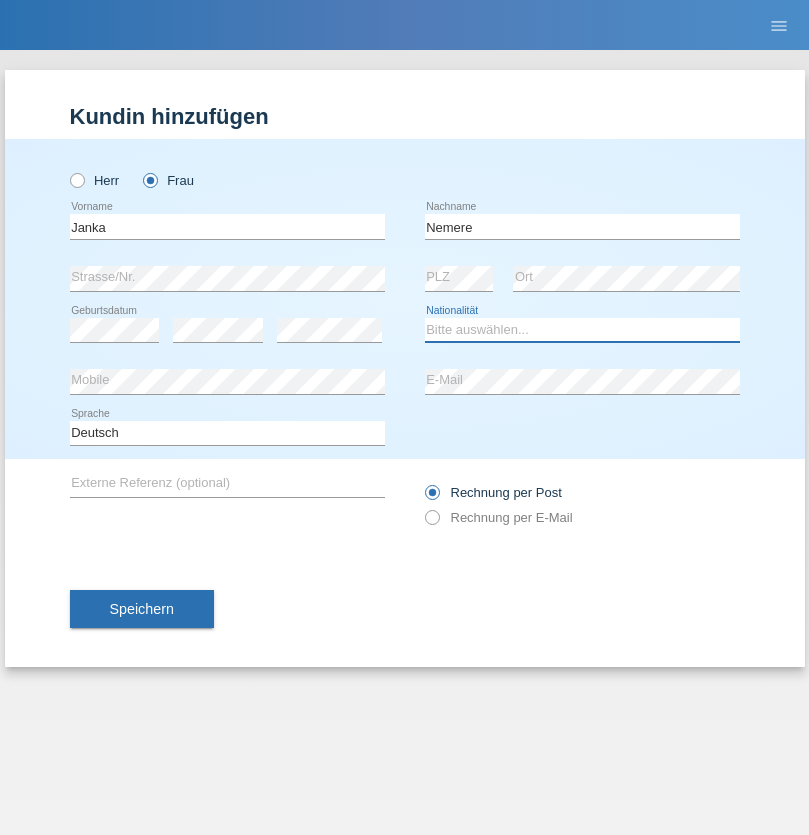 select on "HU" 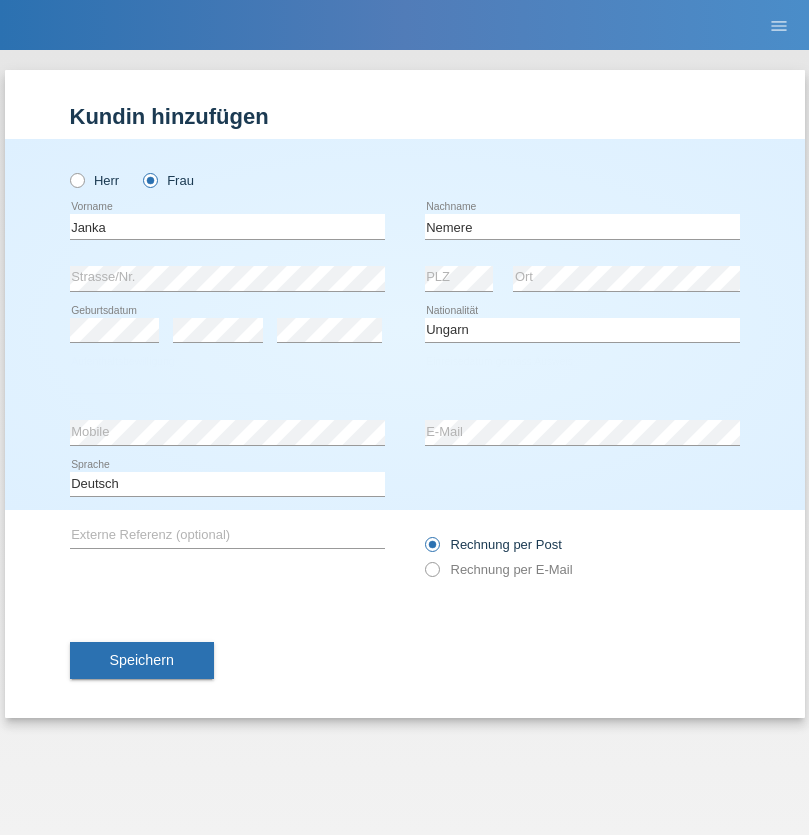 select on "C" 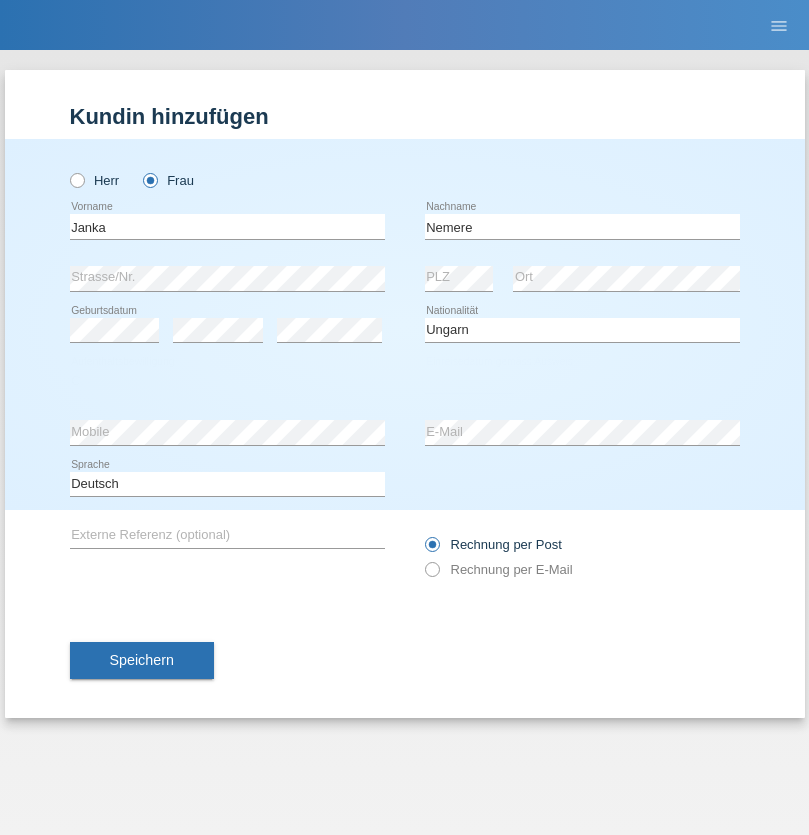 select on "13" 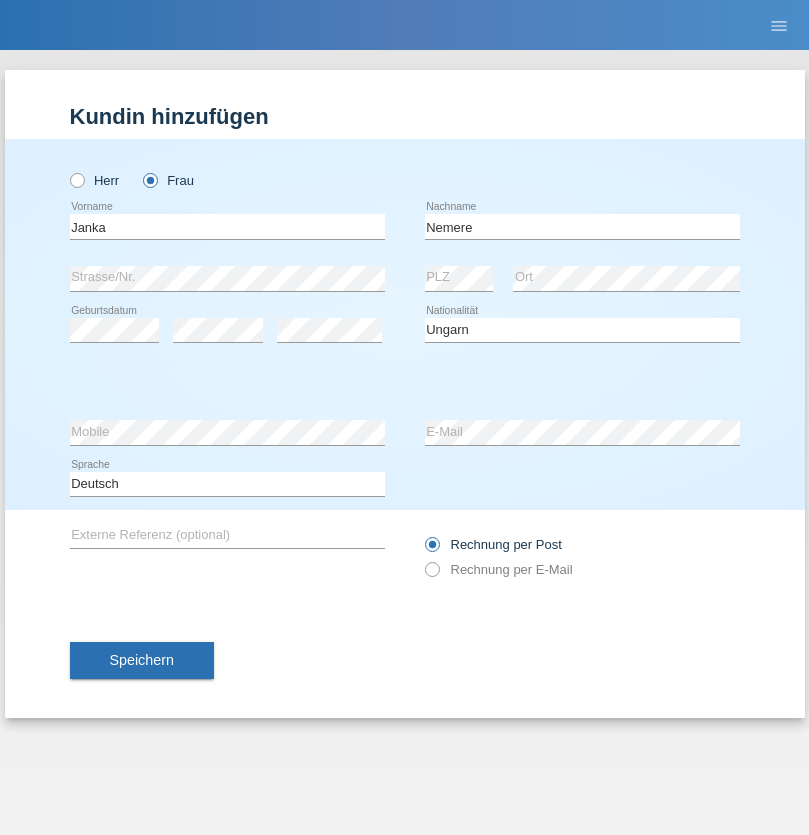 select on "12" 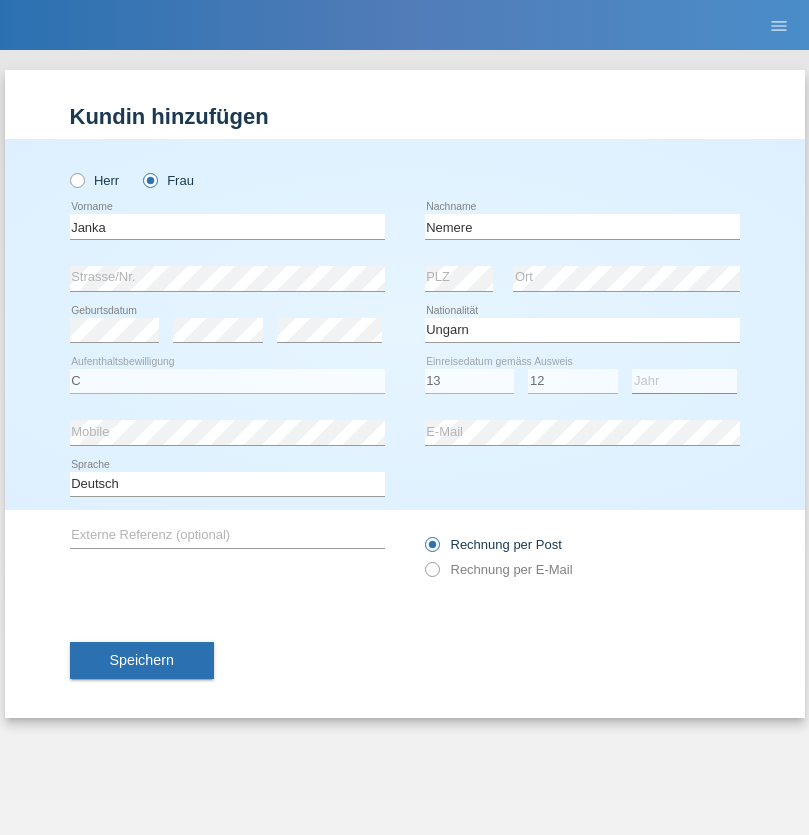 select on "2021" 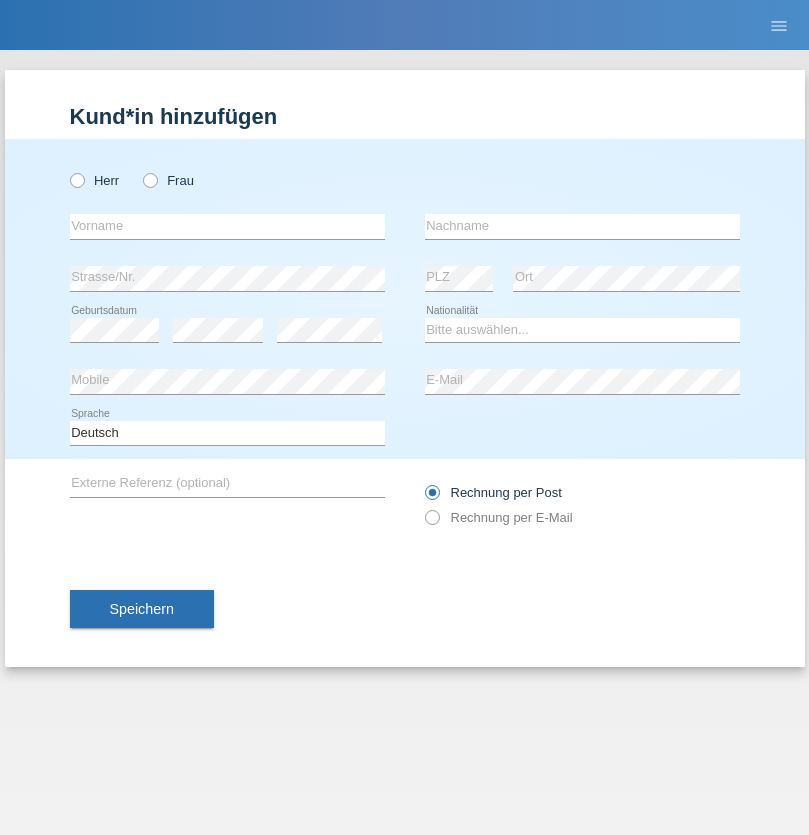 scroll, scrollTop: 0, scrollLeft: 0, axis: both 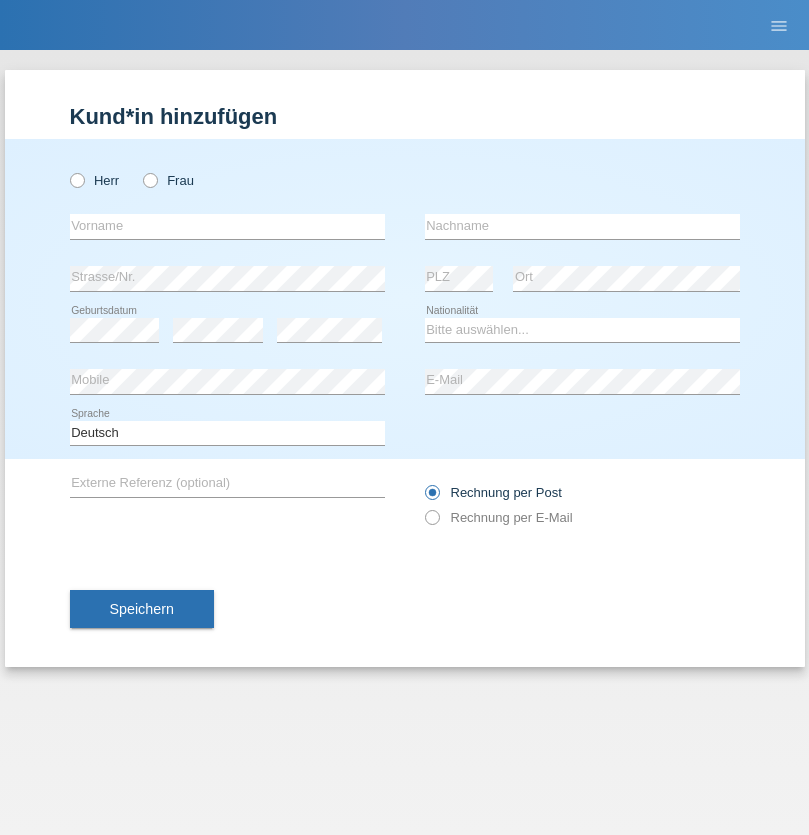 radio on "true" 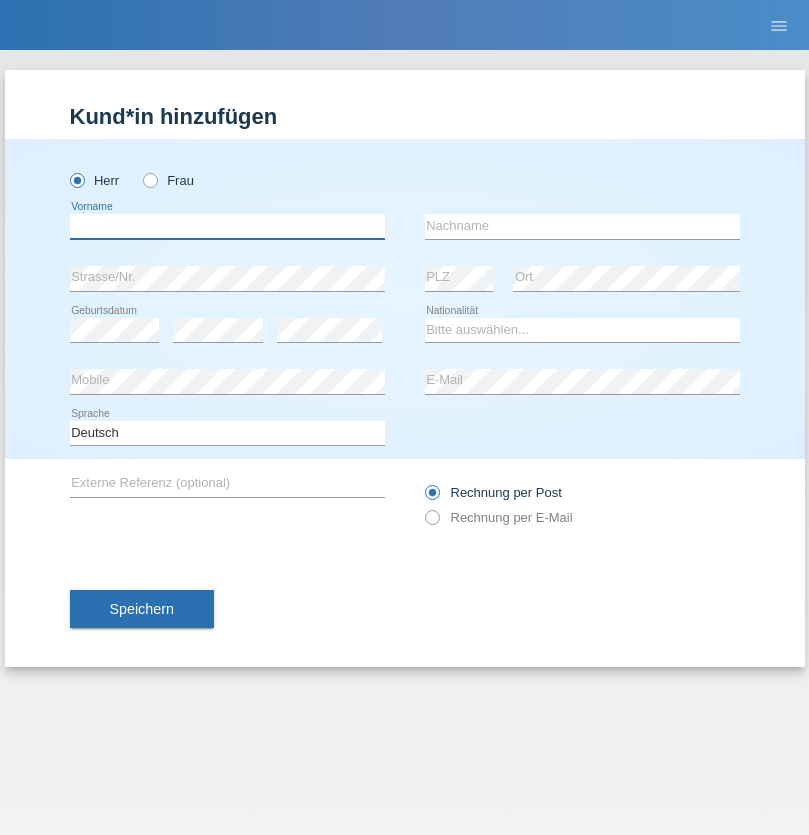 click at bounding box center (227, 226) 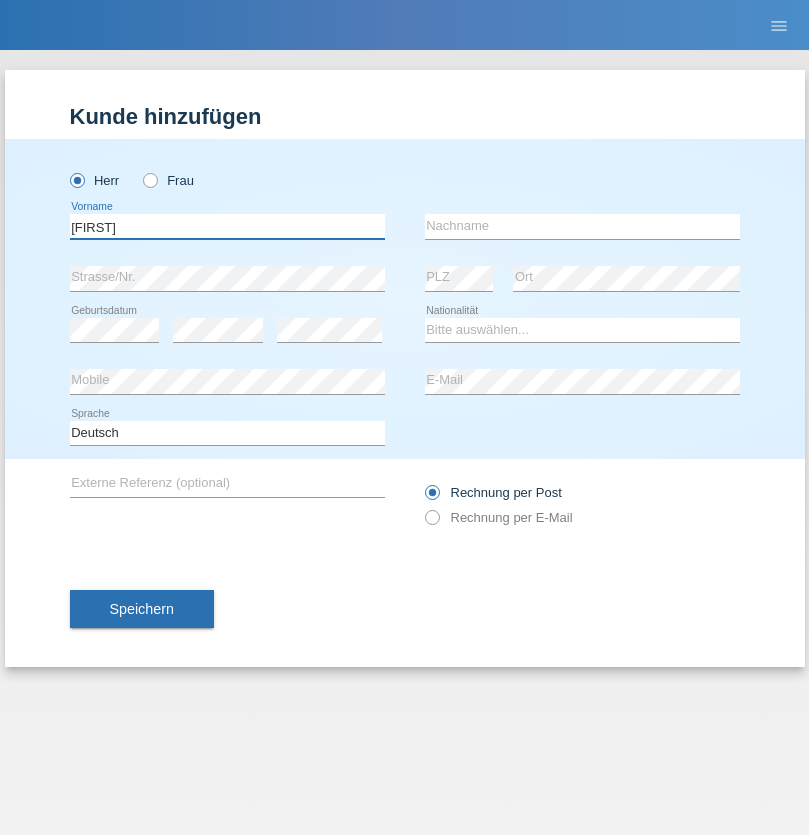 type on "[FIRST]" 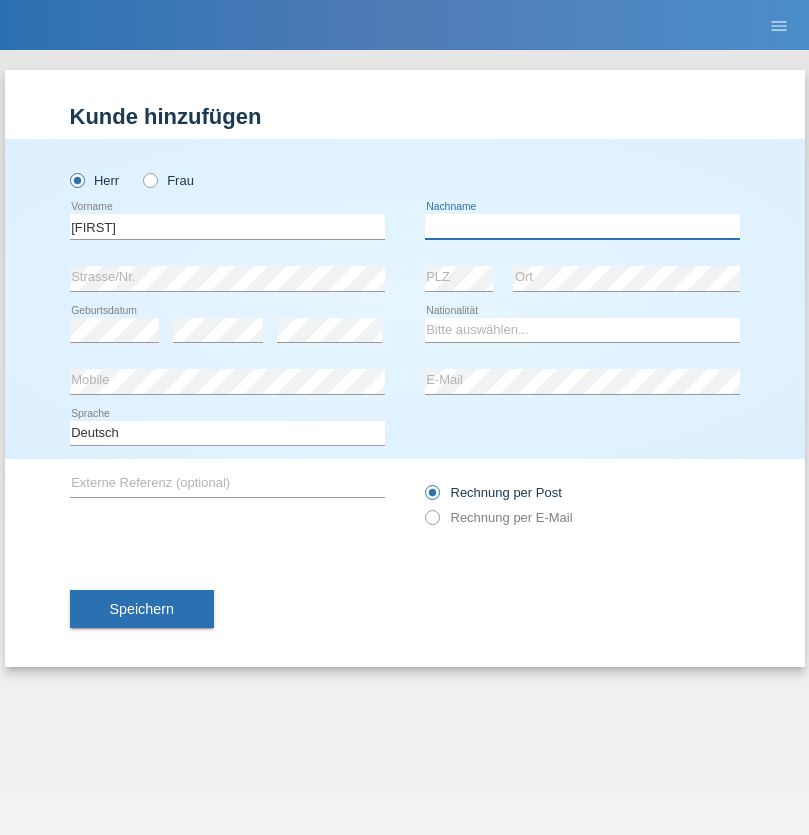 click at bounding box center (582, 226) 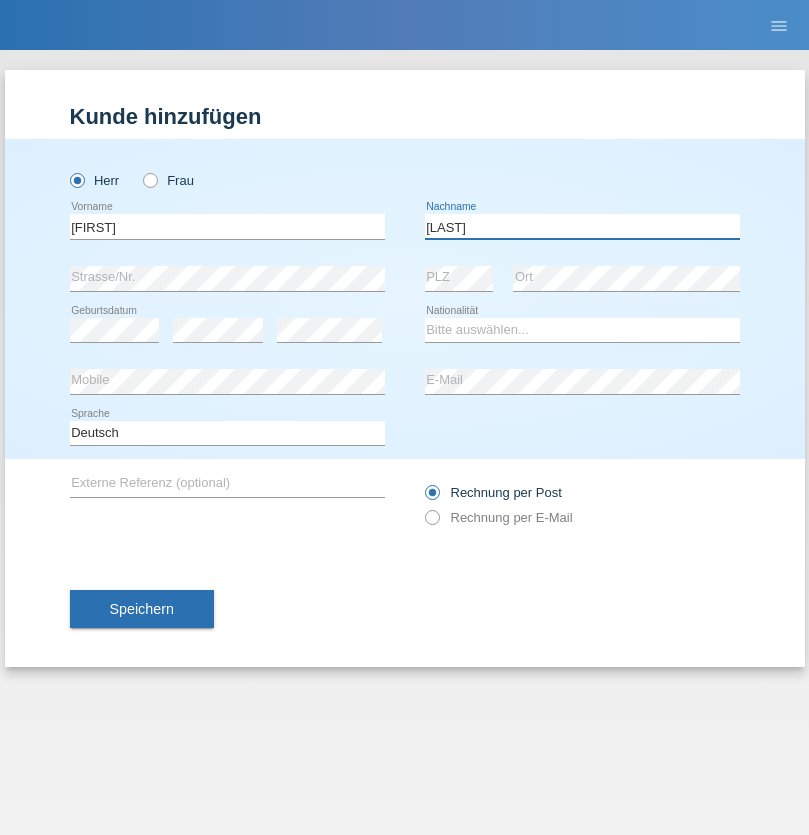 type on "Ferreira" 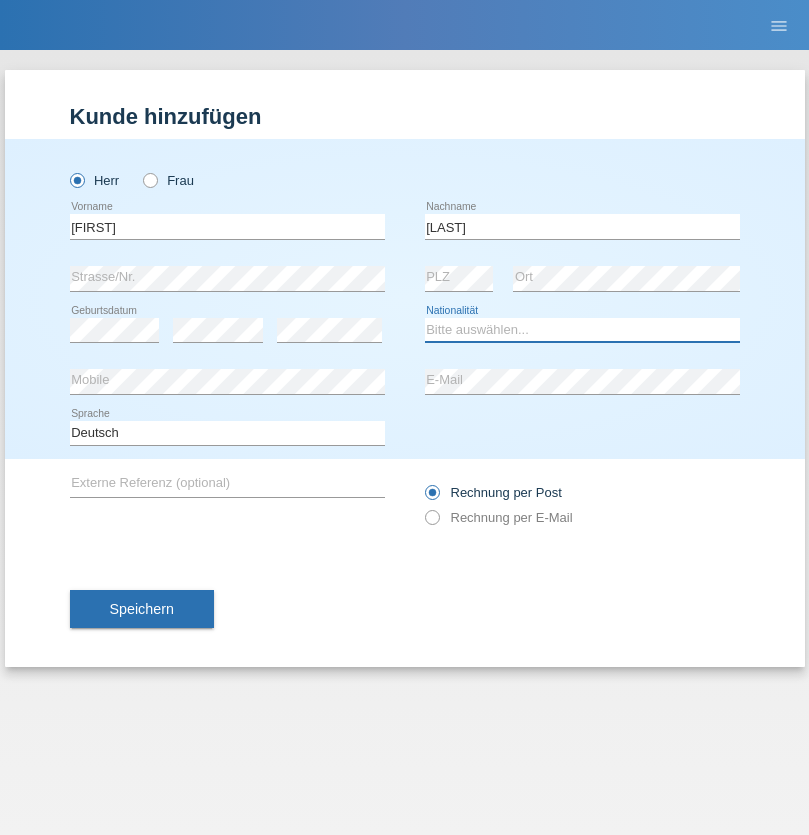 select on "PT" 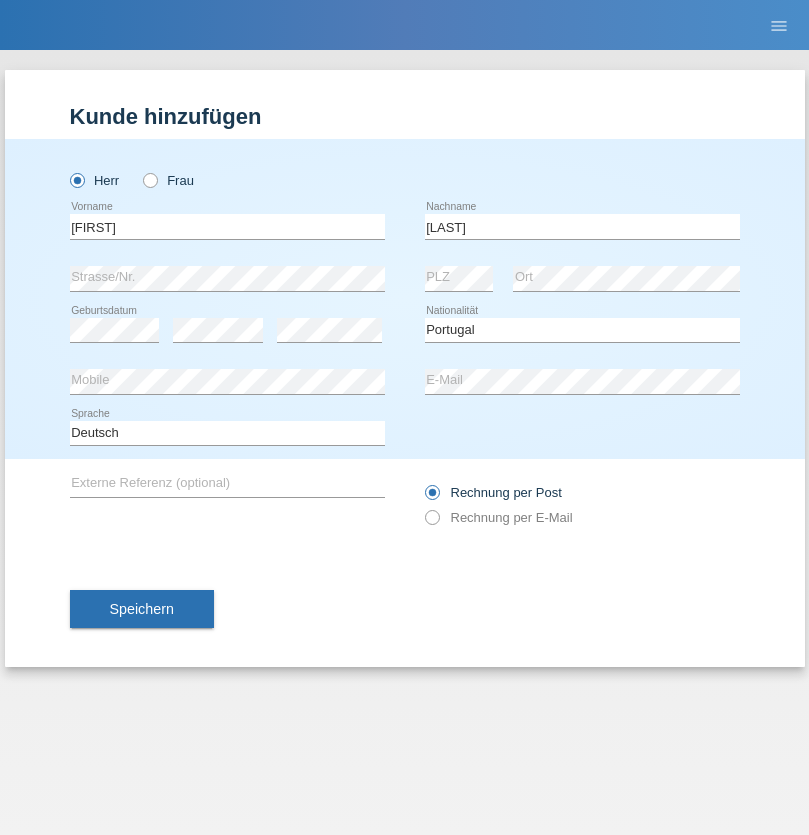 select on "C" 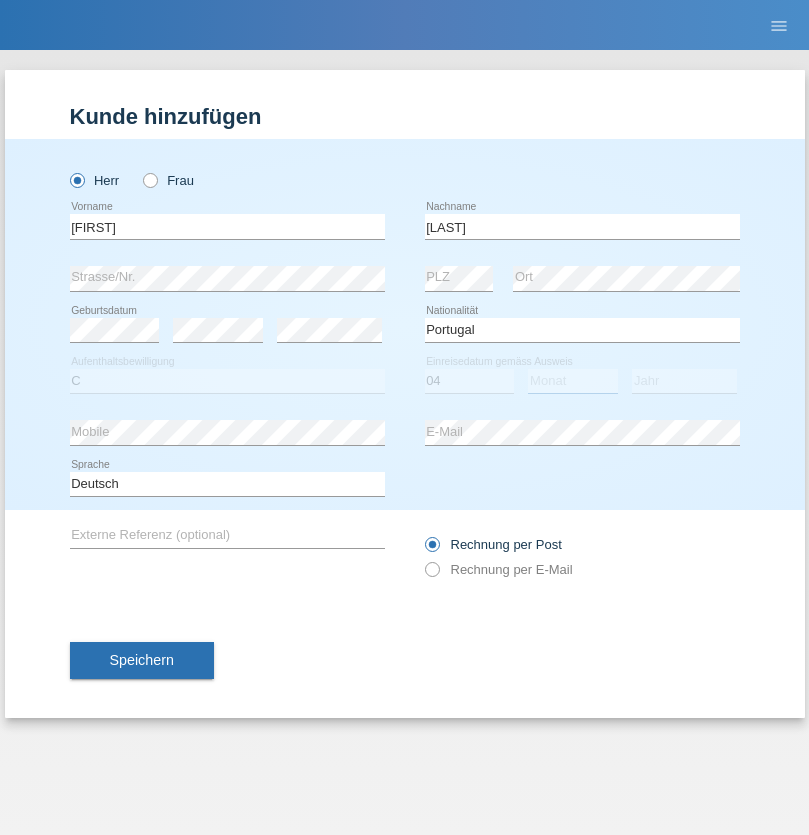 select on "09" 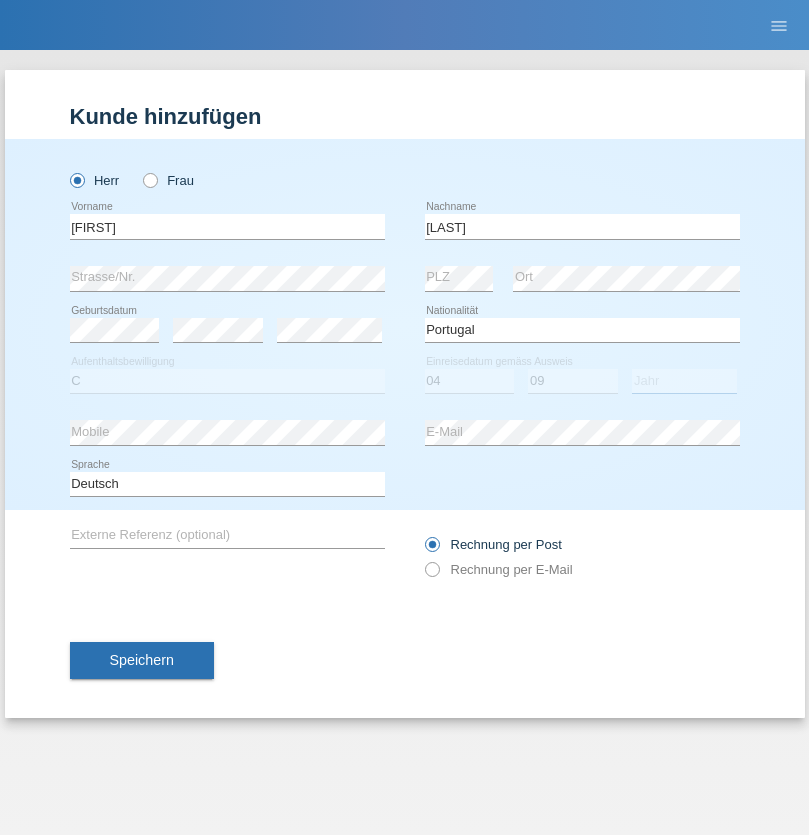 select on "2021" 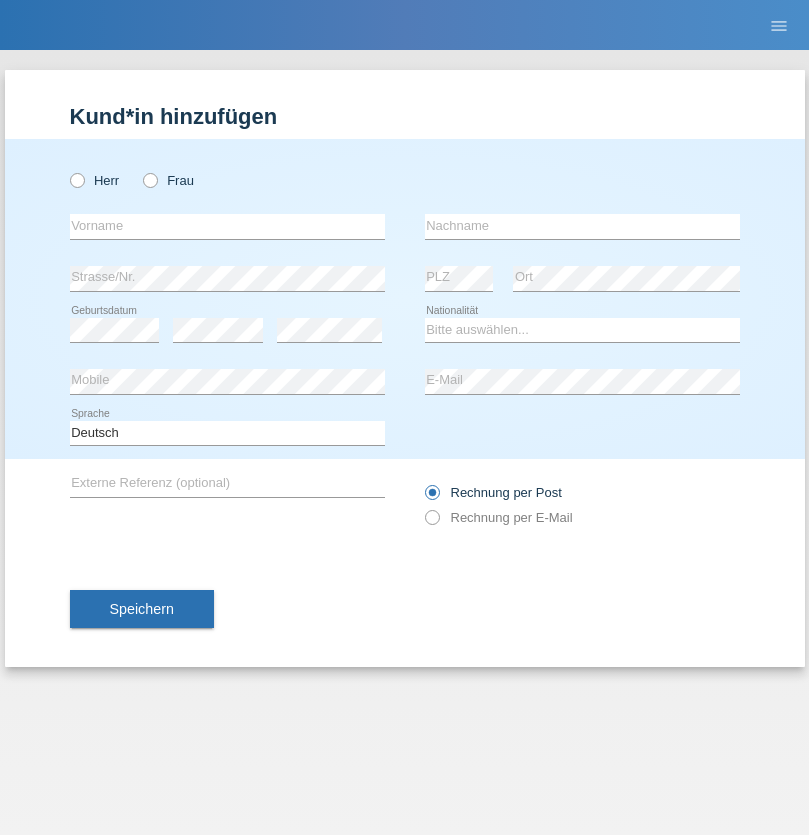 scroll, scrollTop: 0, scrollLeft: 0, axis: both 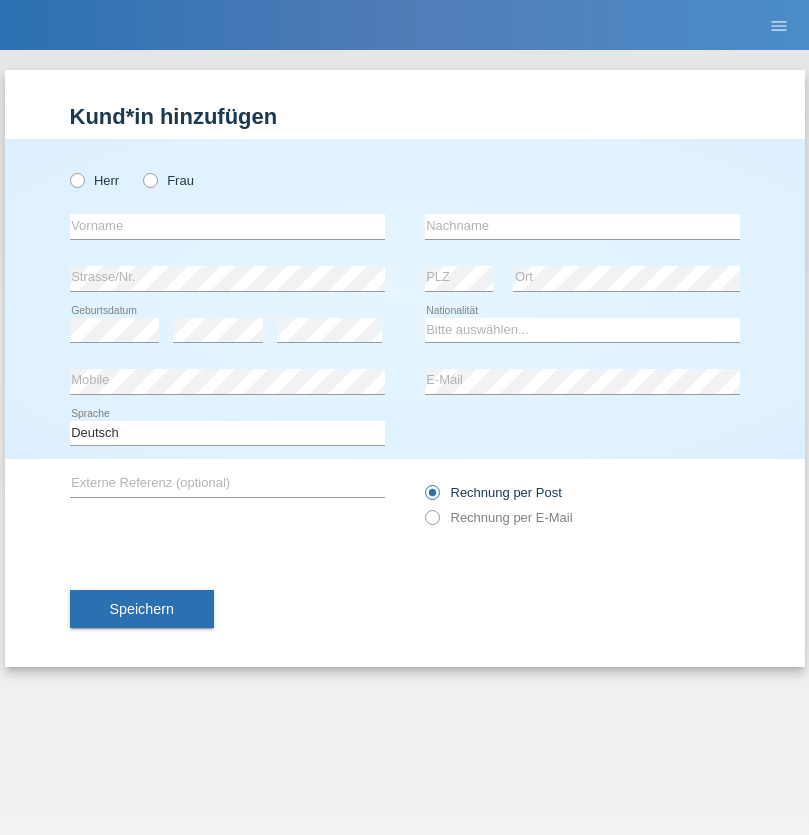 radio on "true" 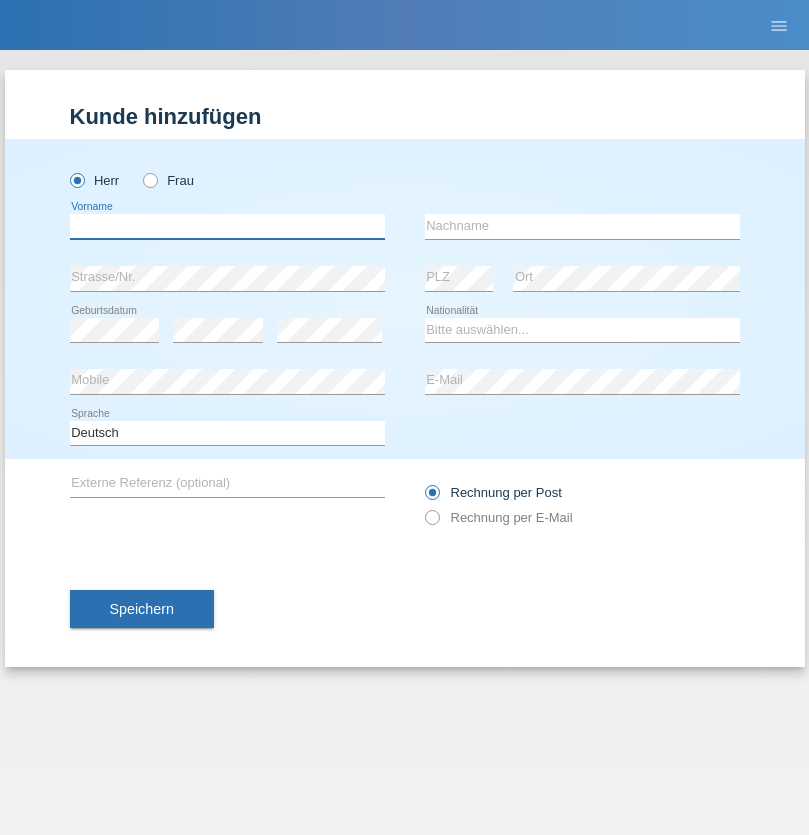 click at bounding box center [227, 226] 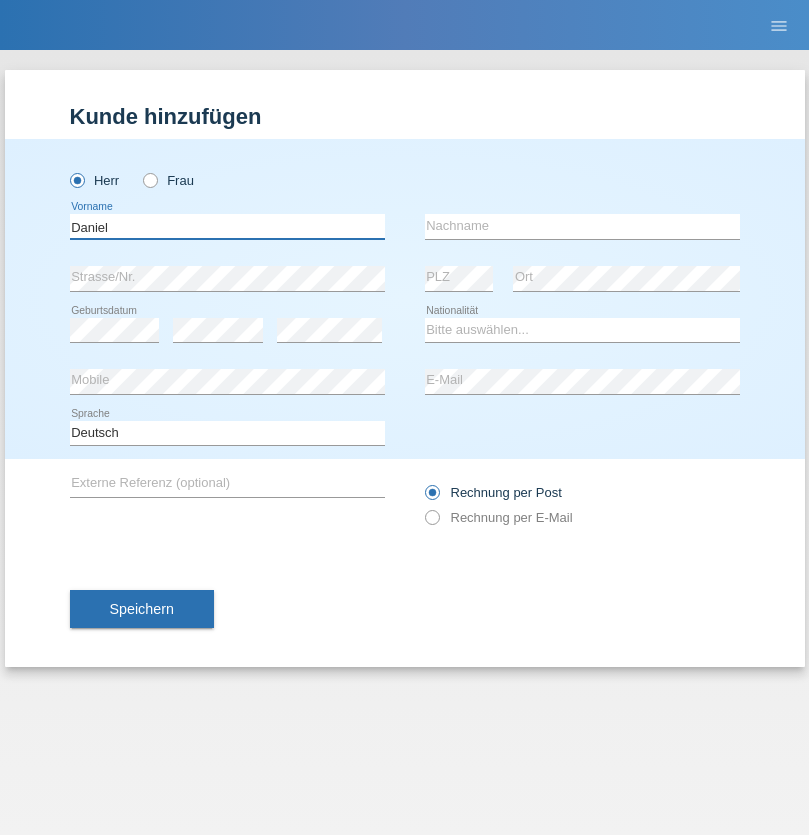 type on "Daniel" 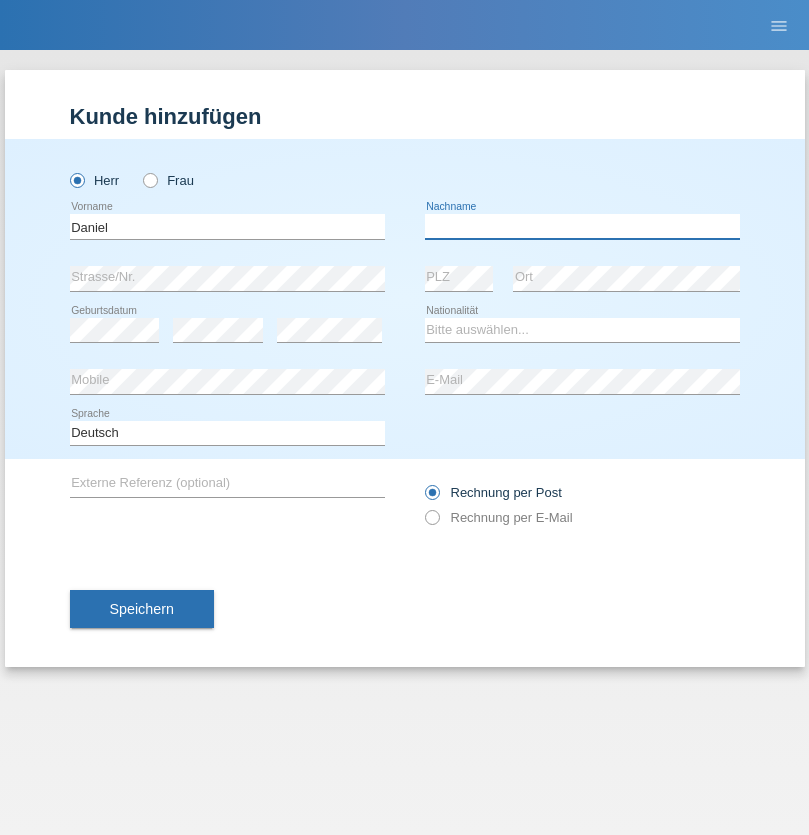 click at bounding box center [582, 226] 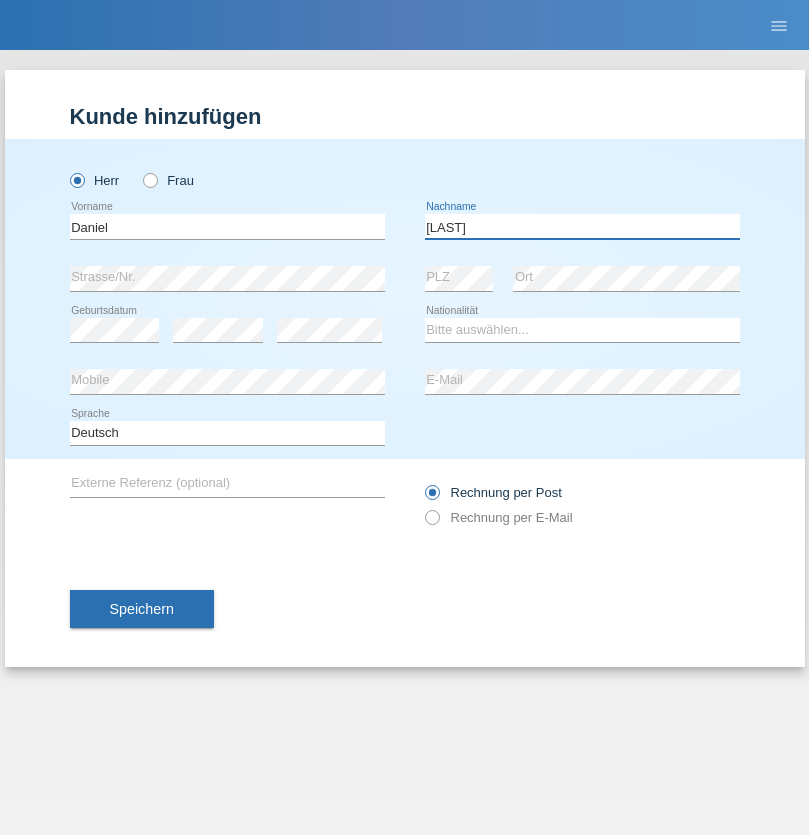 type on "[LAST]" 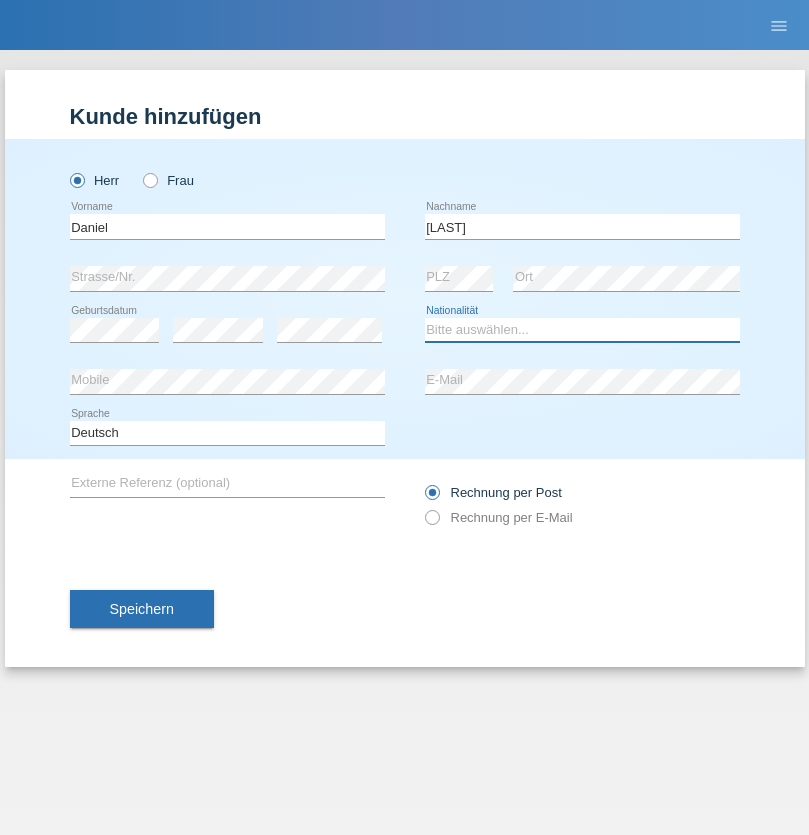 select on "CH" 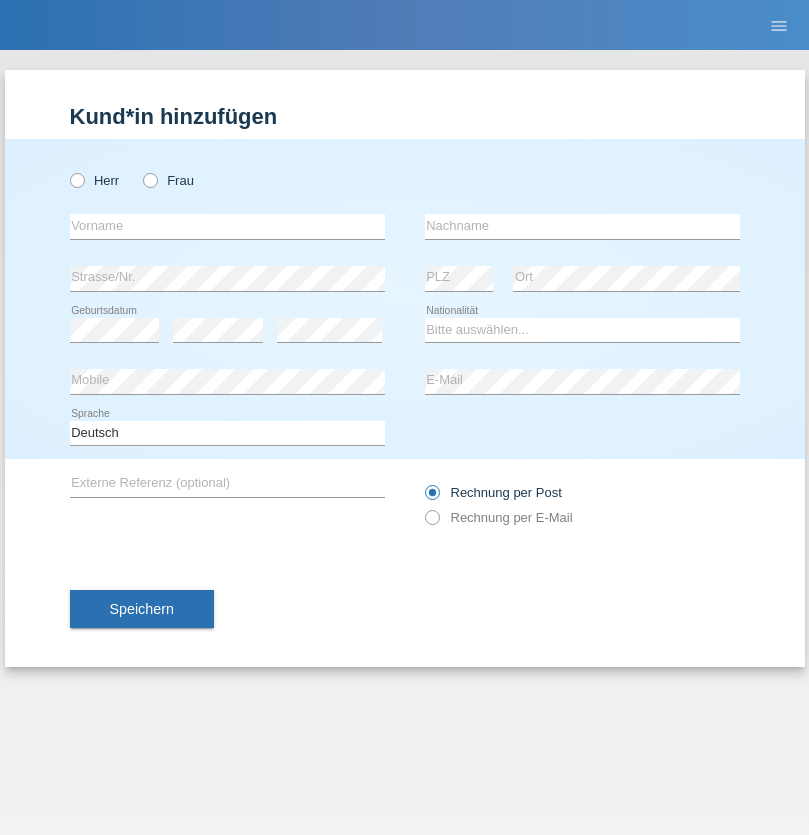 scroll, scrollTop: 0, scrollLeft: 0, axis: both 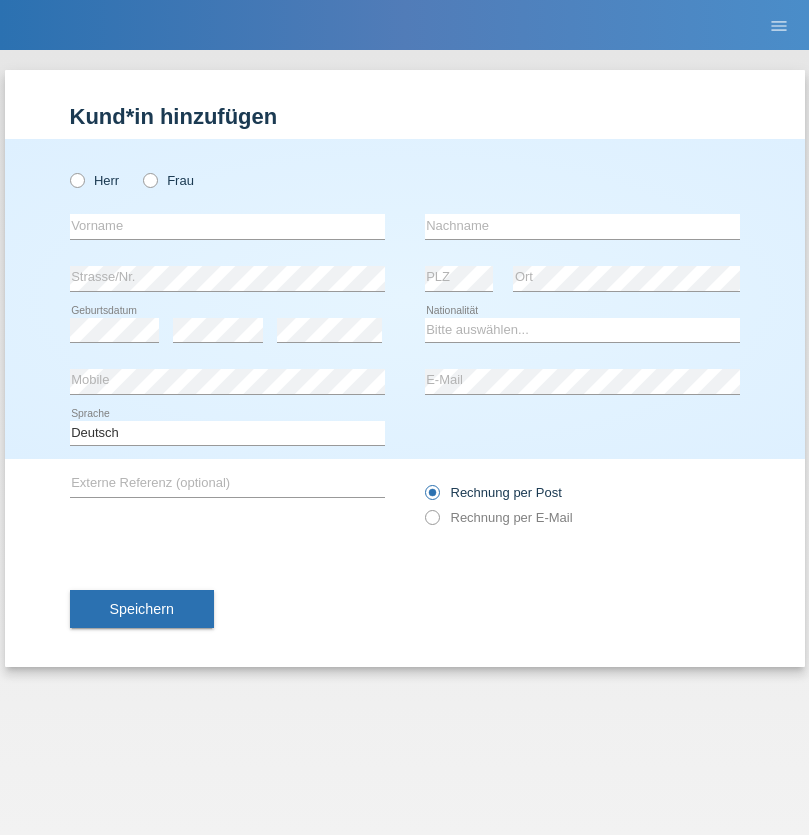 radio on "true" 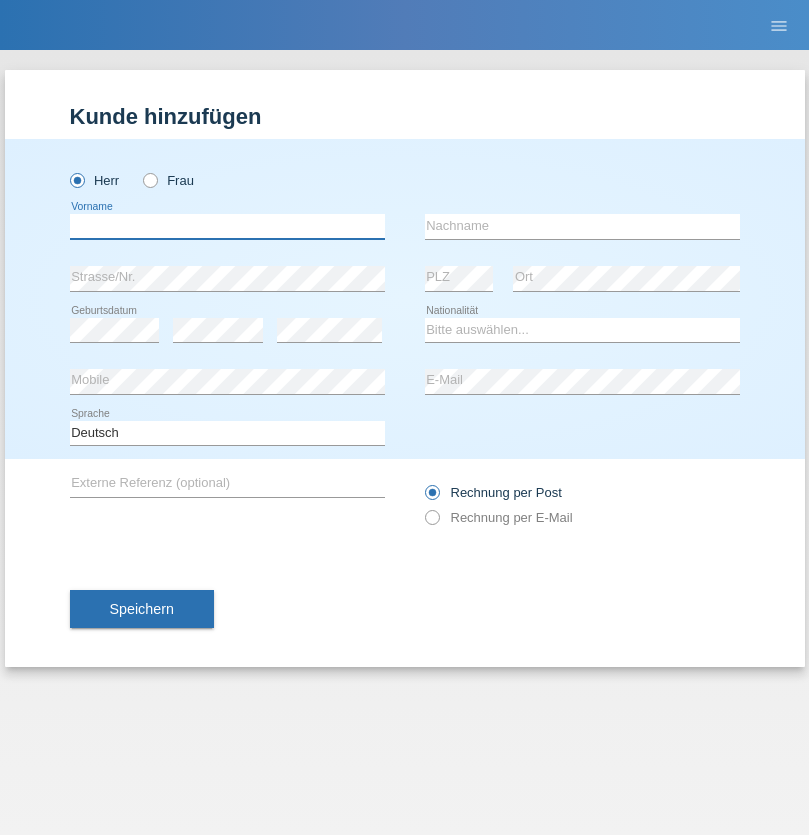 click at bounding box center (227, 226) 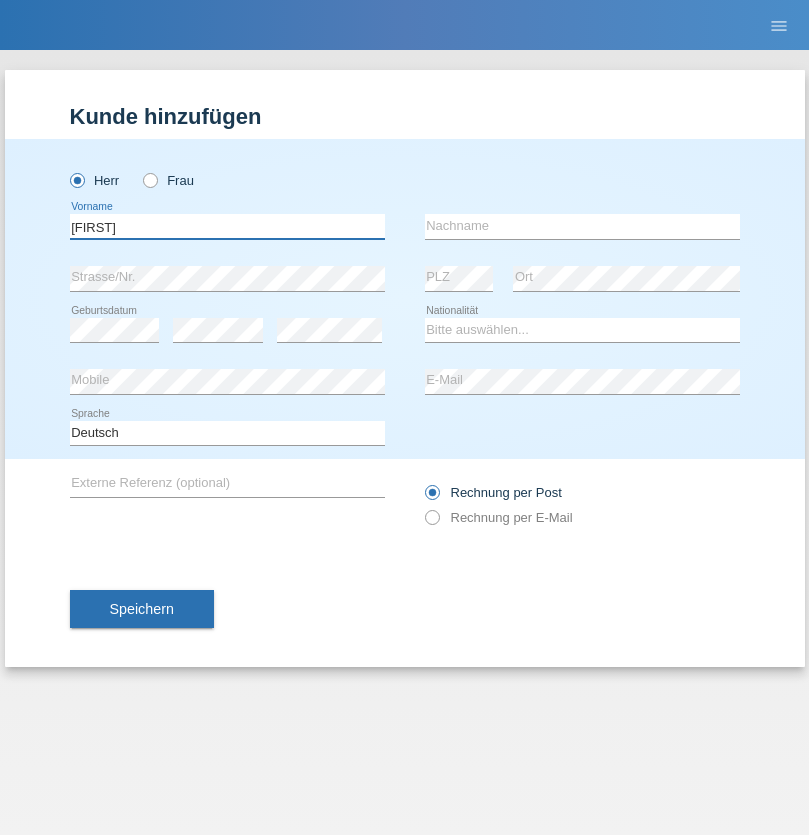 type on "[FIRST]" 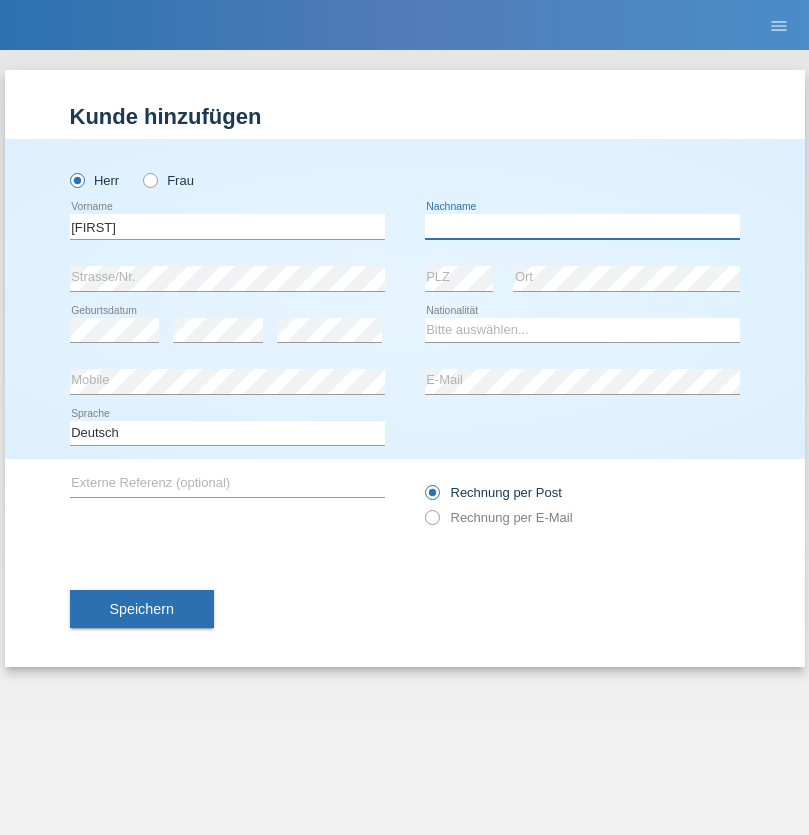 click at bounding box center (582, 226) 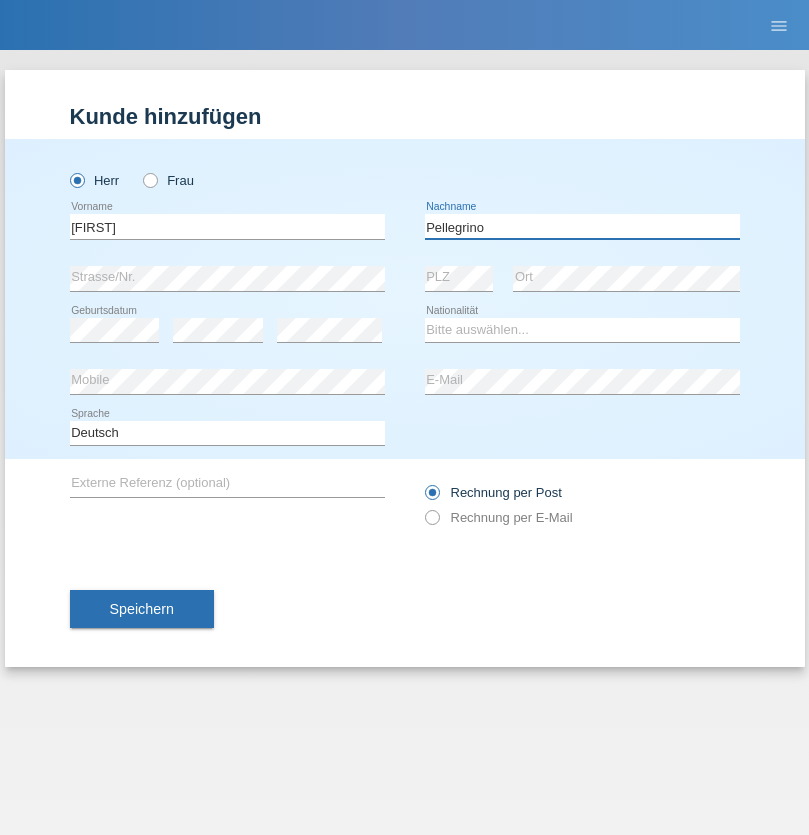 type on "Pellegrino" 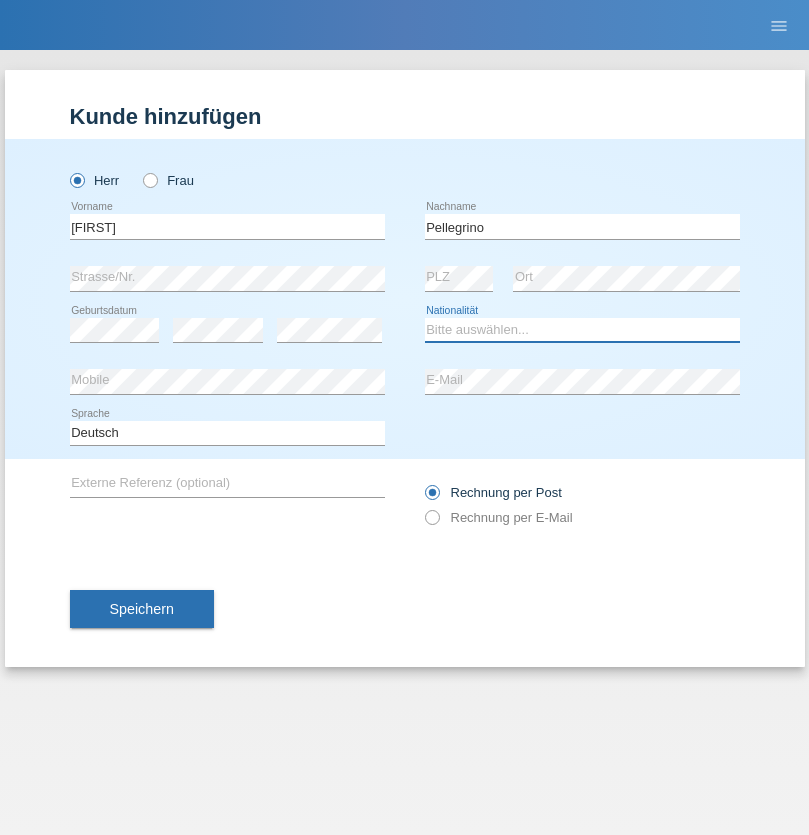 select on "IT" 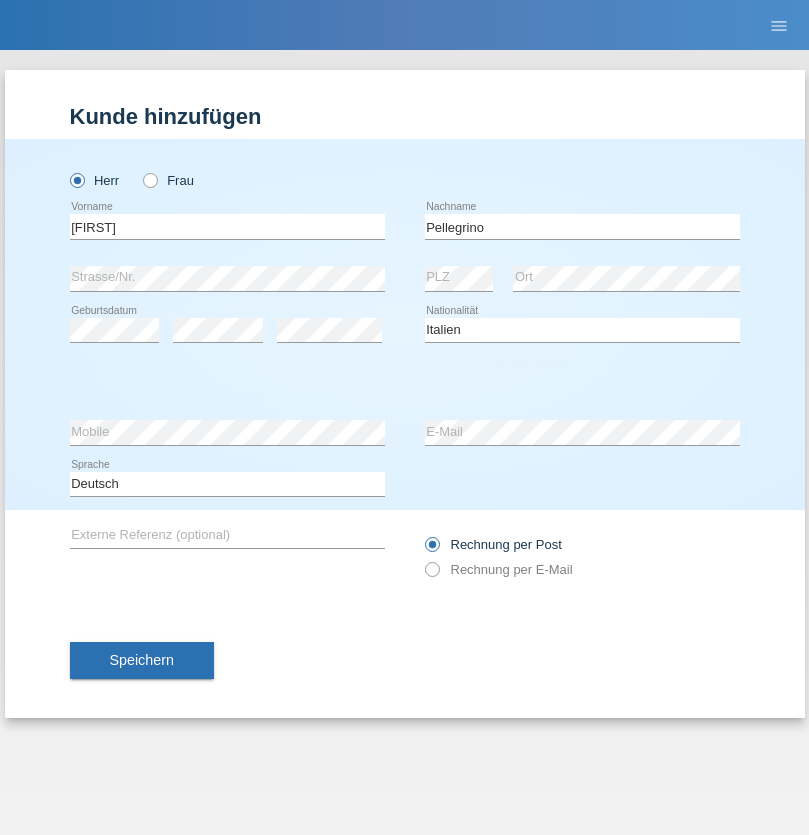 select on "C" 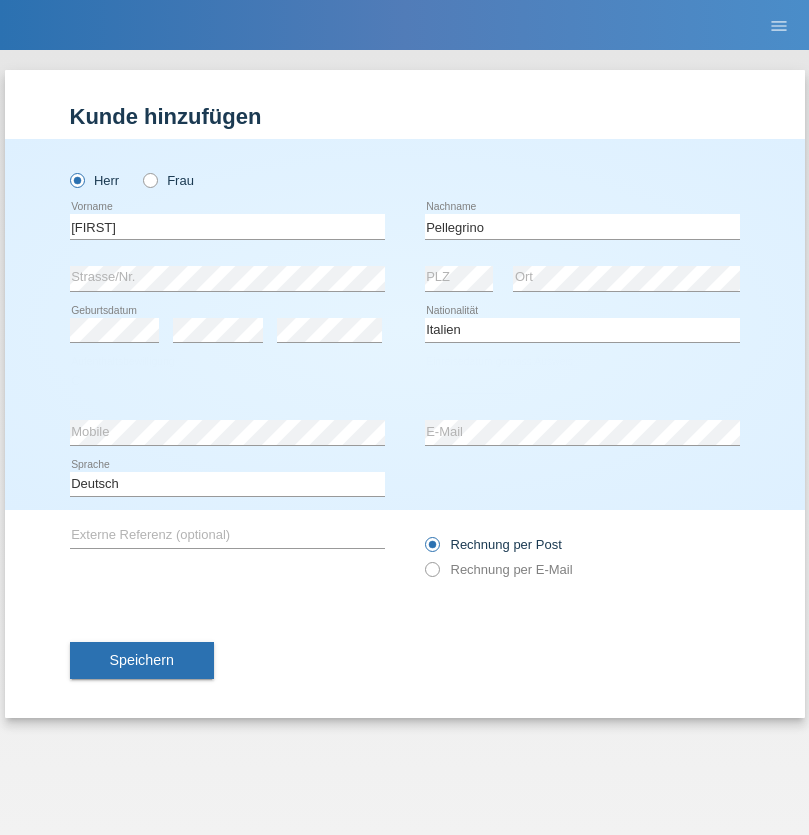 select on "07" 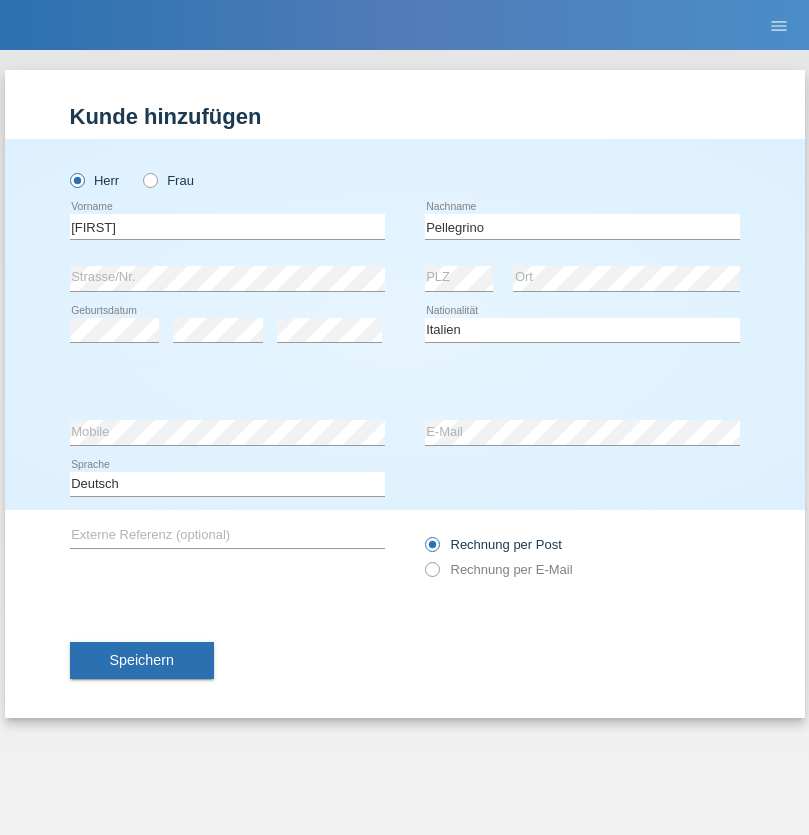 select on "07" 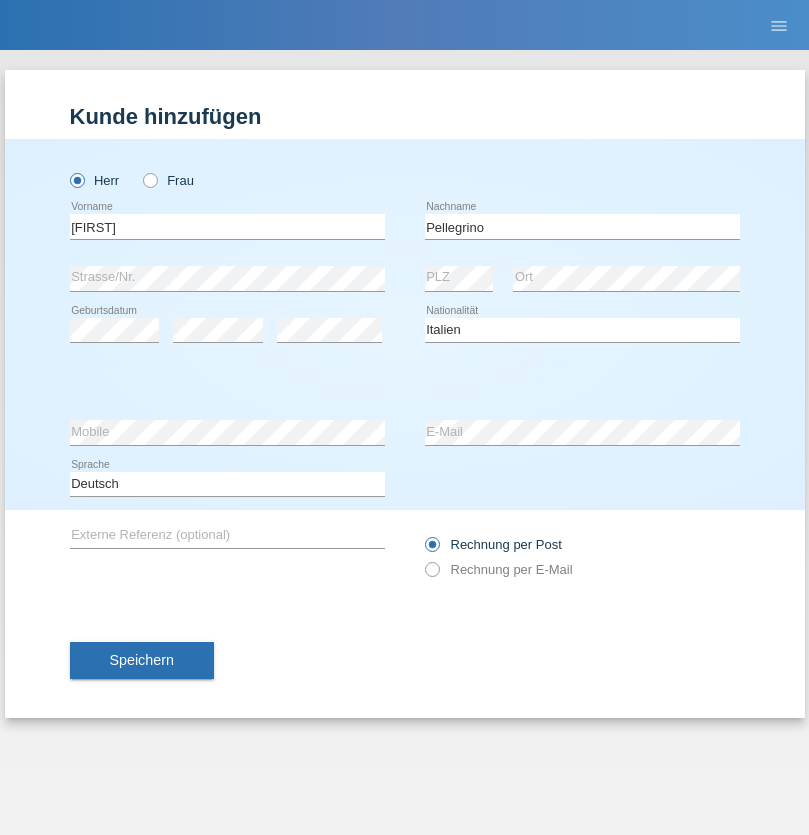 select on "2021" 